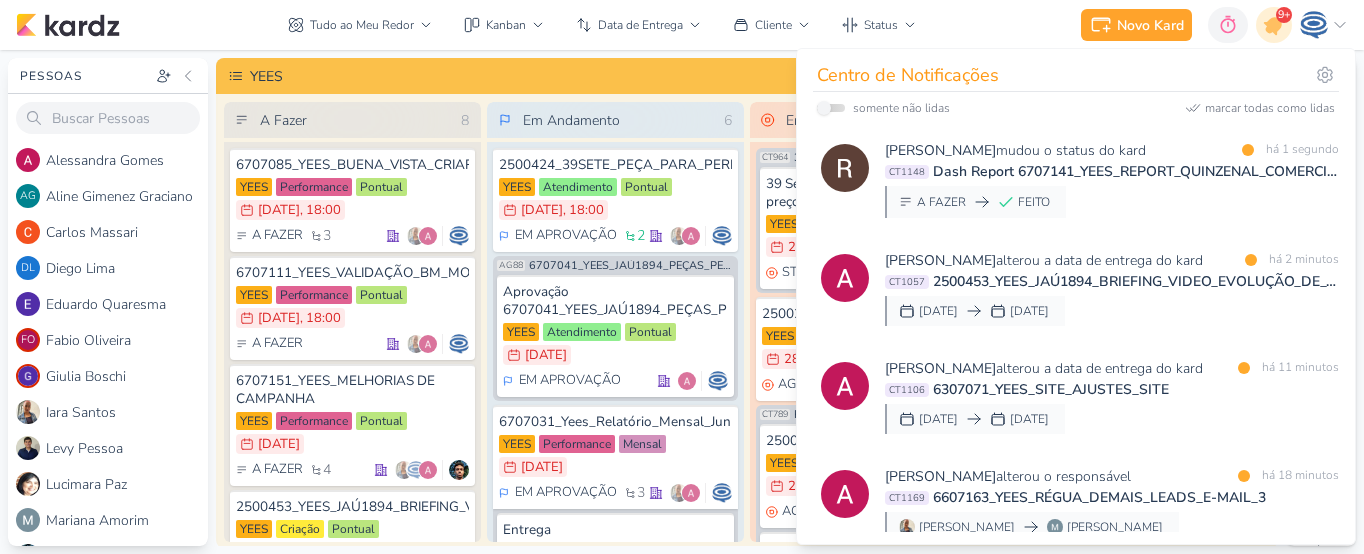 scroll, scrollTop: 0, scrollLeft: 0, axis: both 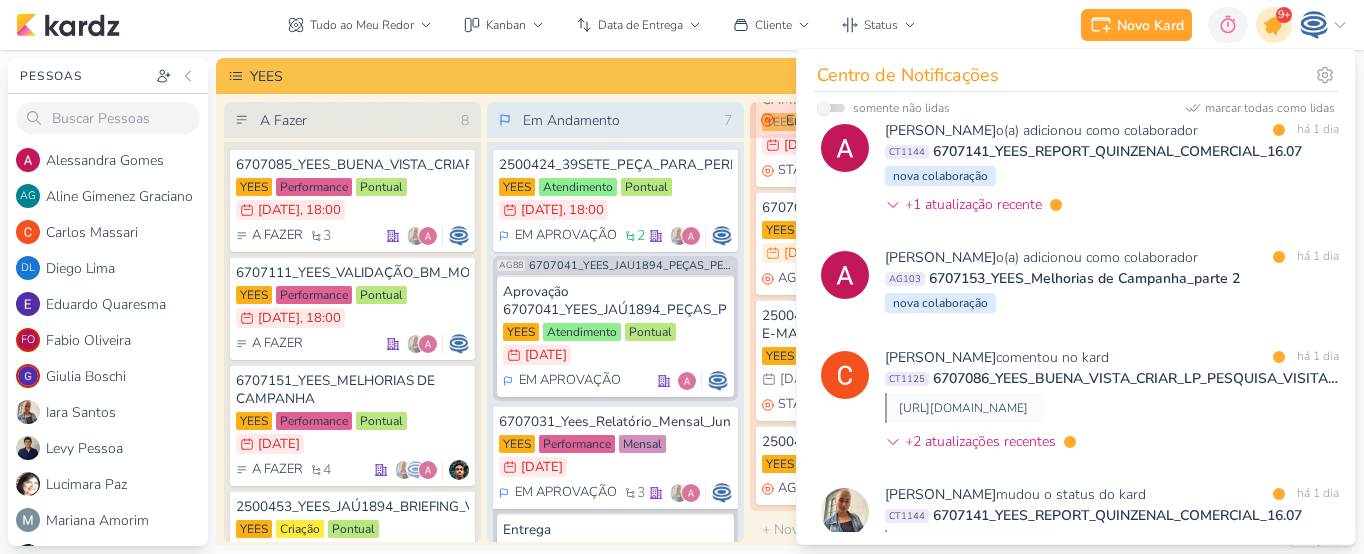 click 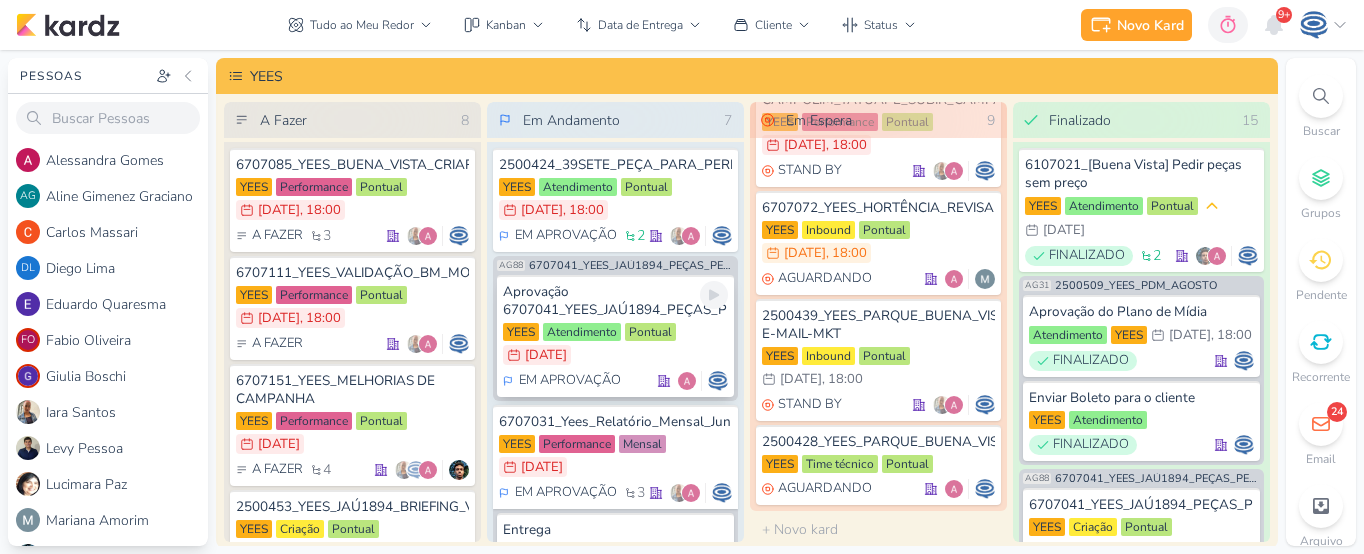 scroll, scrollTop: 519, scrollLeft: 0, axis: vertical 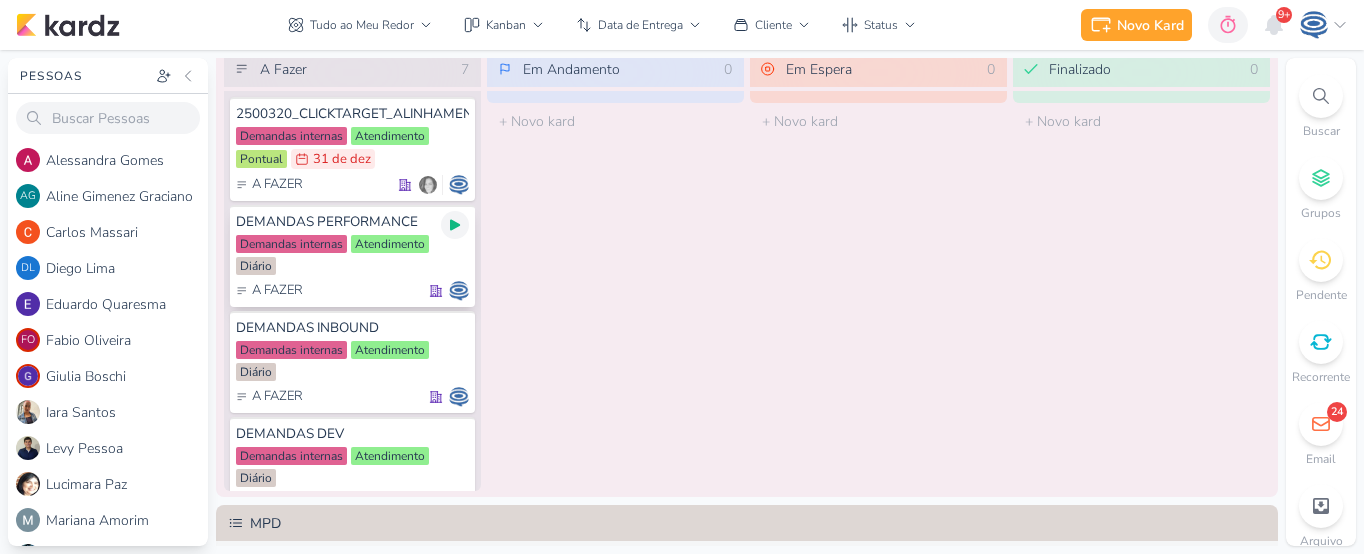 click 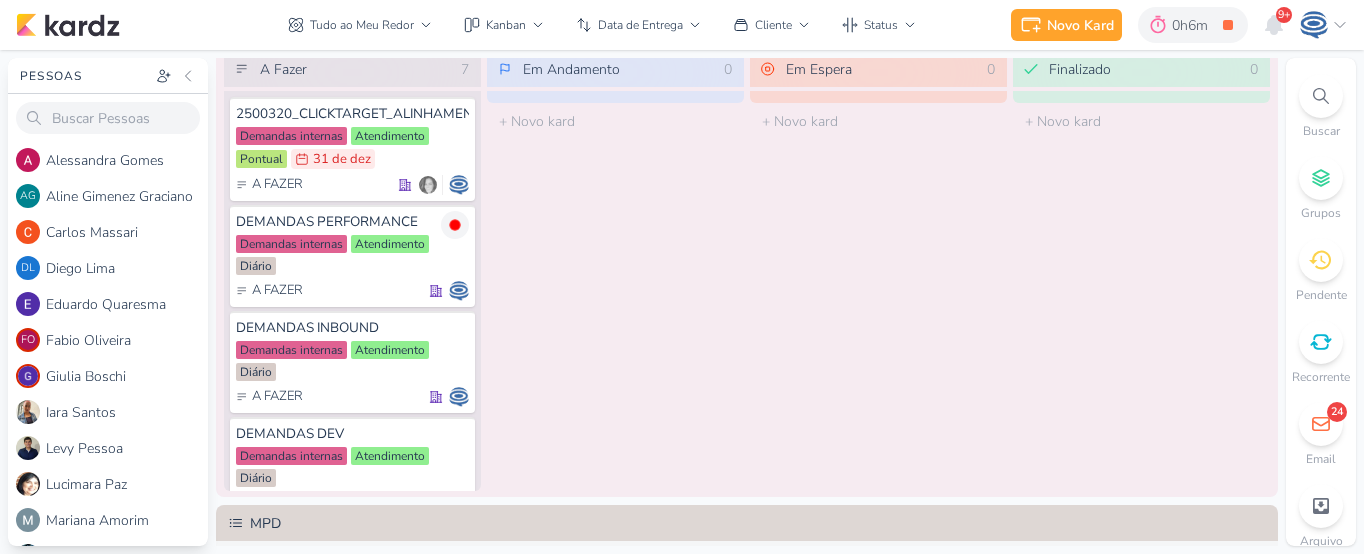 click 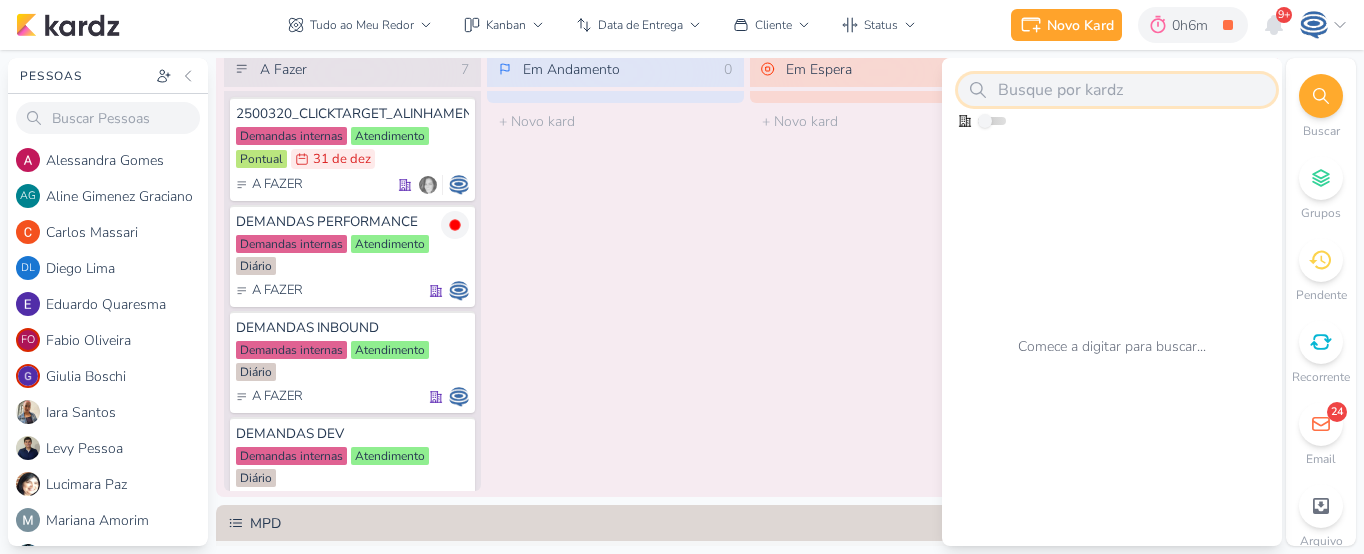 paste on "2500356_HYNES_HYPE_DESDOBREAMENTO DE PEÇAS_V1" 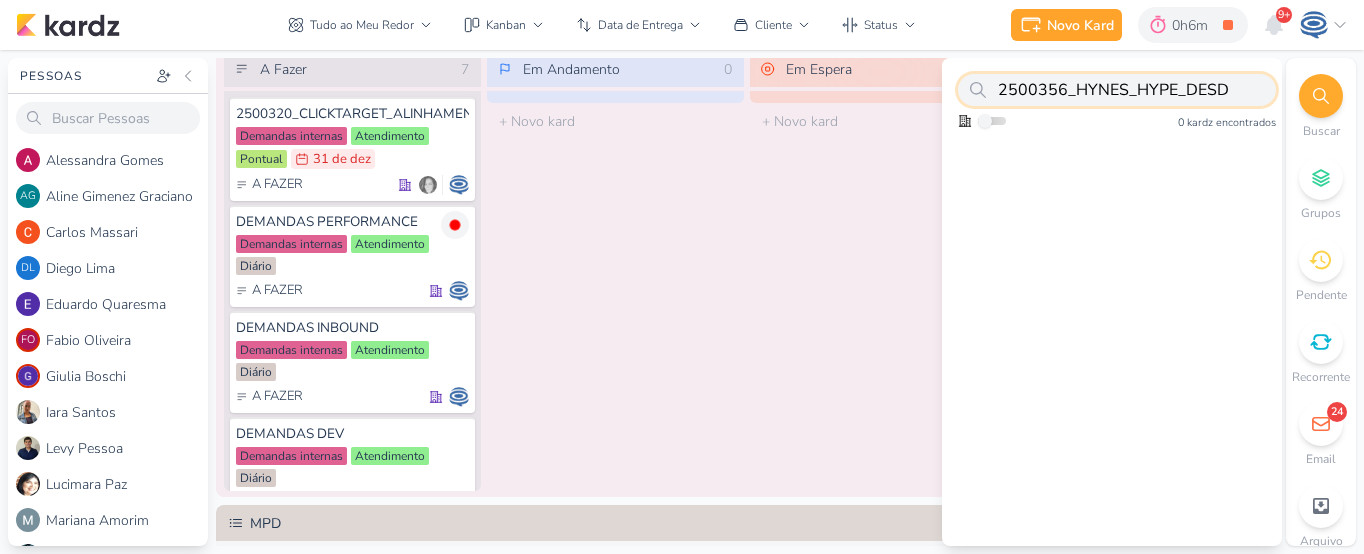 scroll, scrollTop: 0, scrollLeft: 0, axis: both 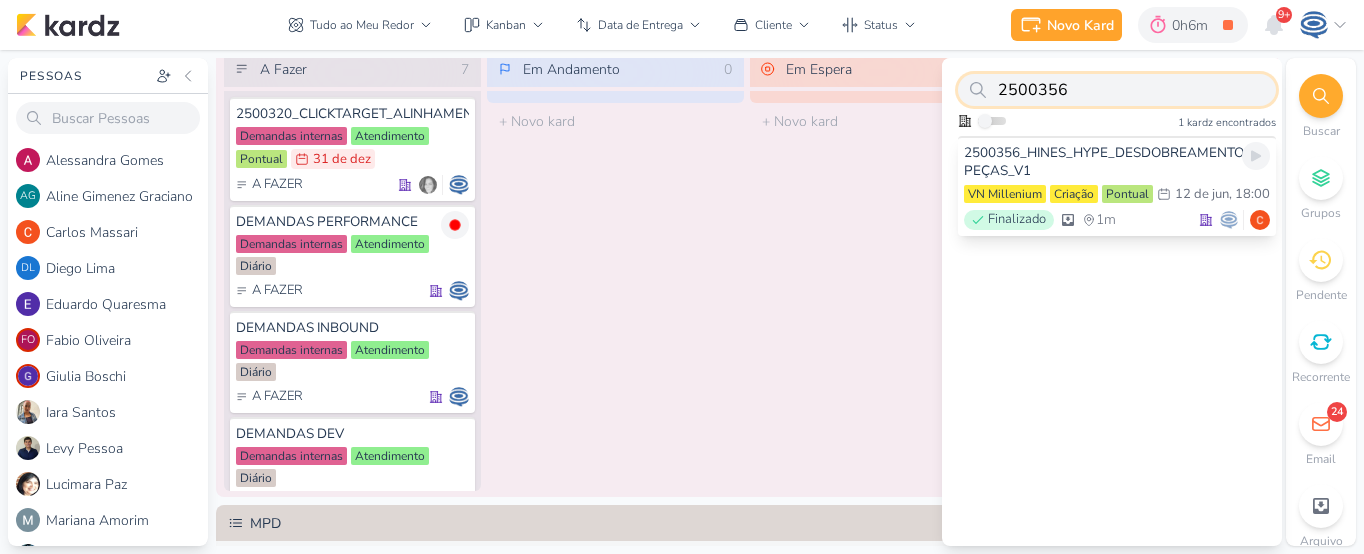 type on "2500356" 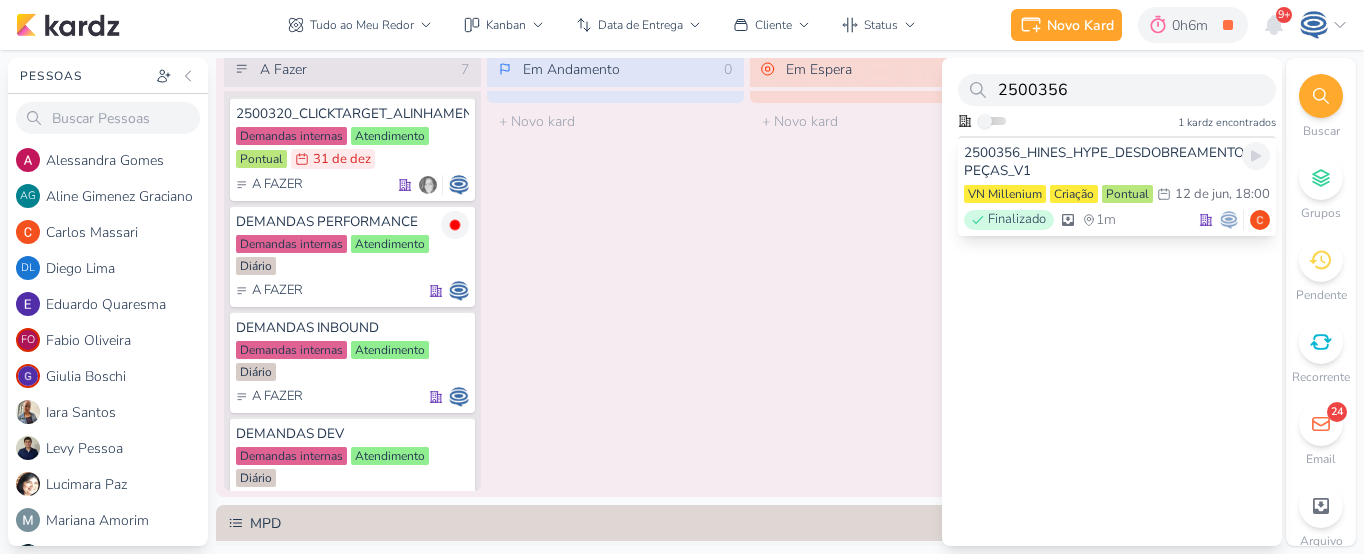 click on "2500356_HINES_HYPE_DESDOBREAMENTO DE PEÇAS_V1" at bounding box center [1117, 162] 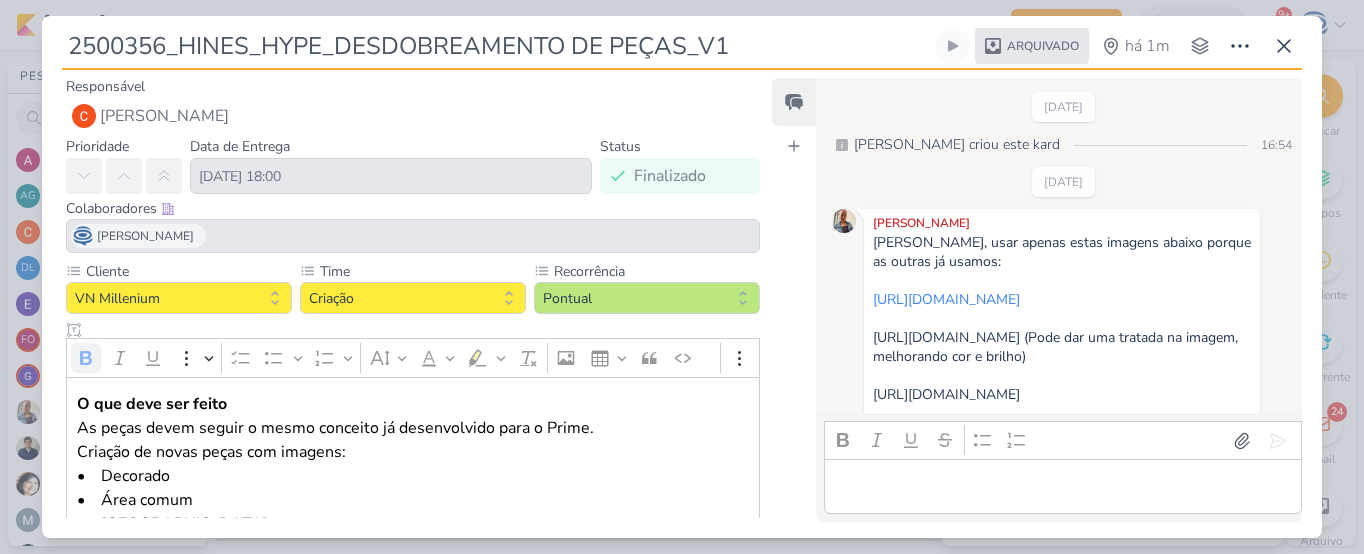 scroll, scrollTop: 1928, scrollLeft: 0, axis: vertical 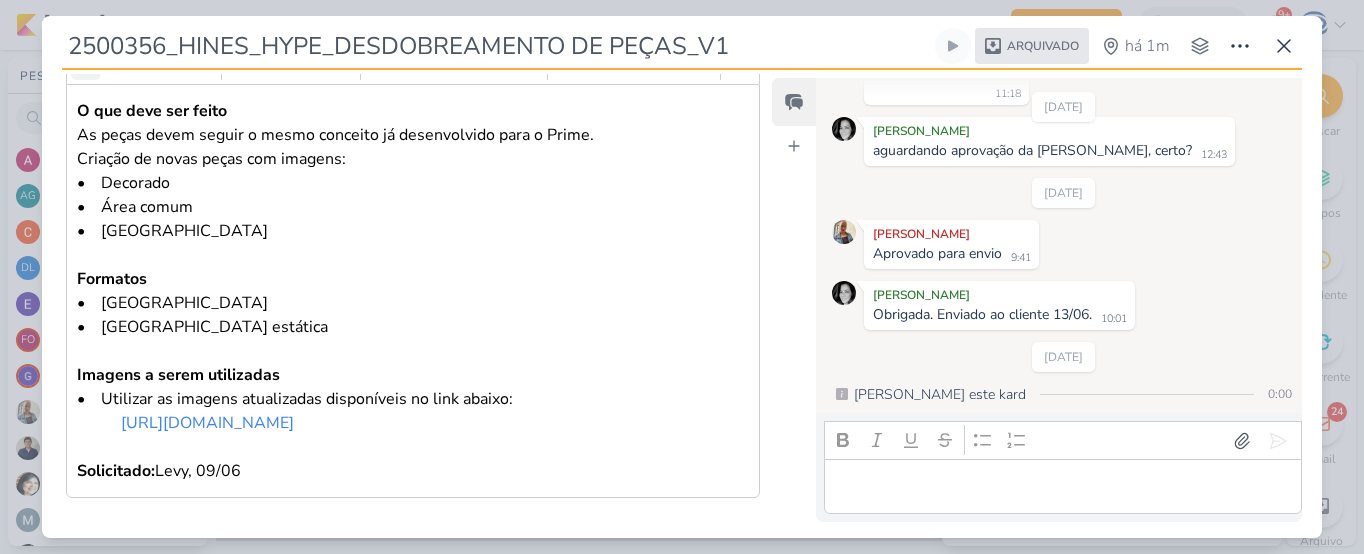 click on "Arquivado" at bounding box center (1032, 46) 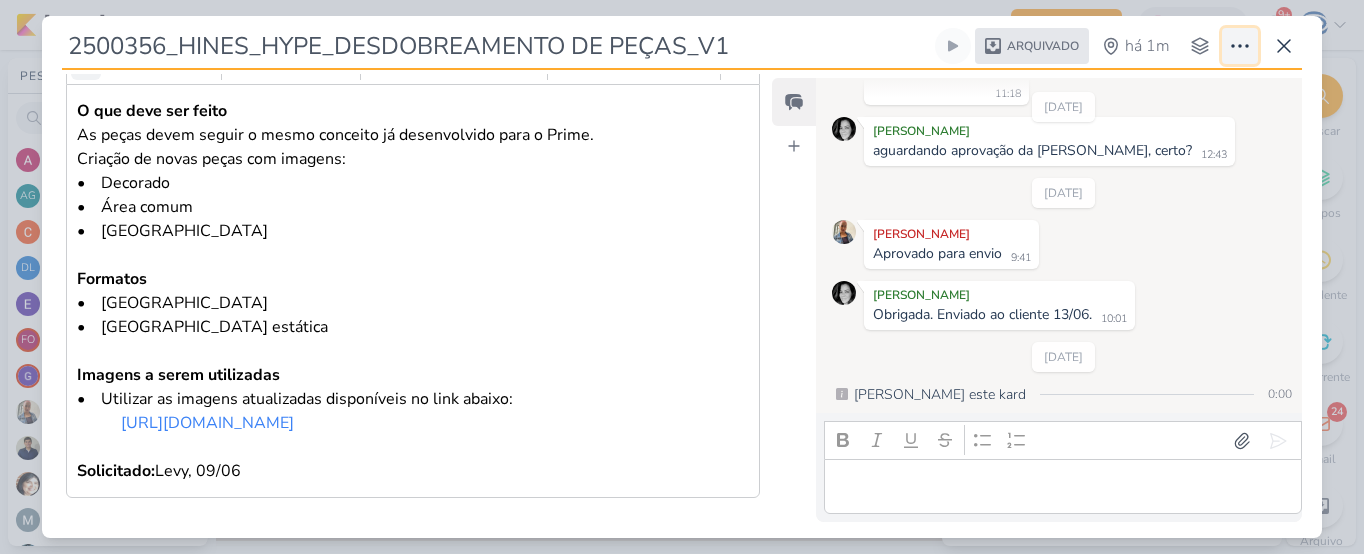 click 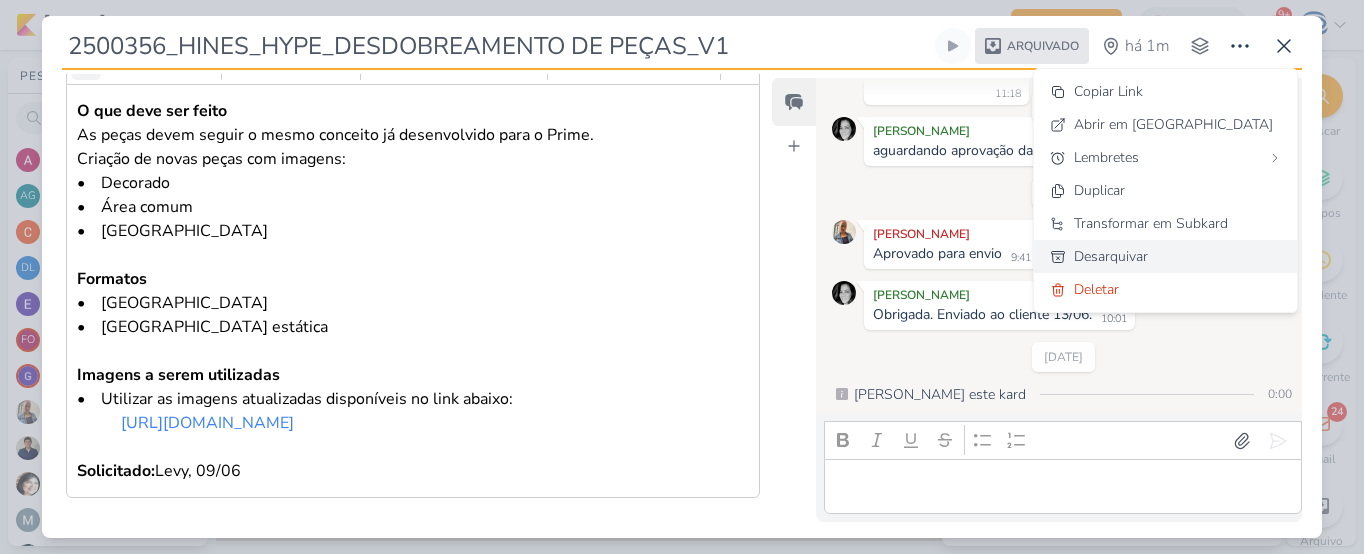 click on "Desarquivar" at bounding box center [1111, 256] 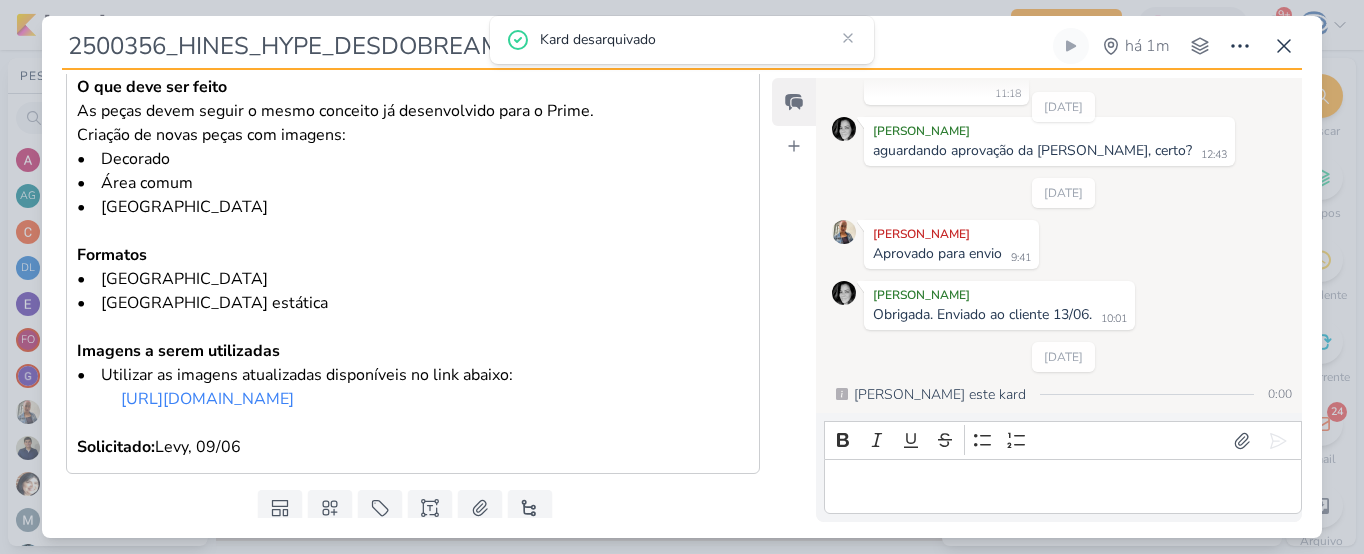 scroll, scrollTop: 413, scrollLeft: 0, axis: vertical 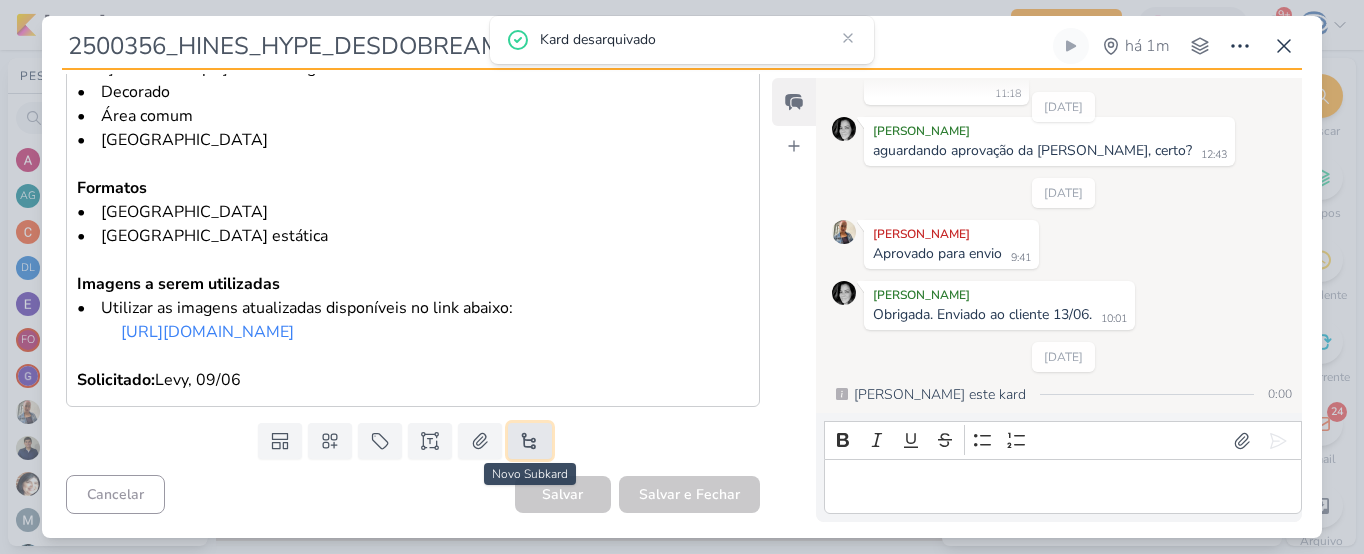 click at bounding box center [530, 441] 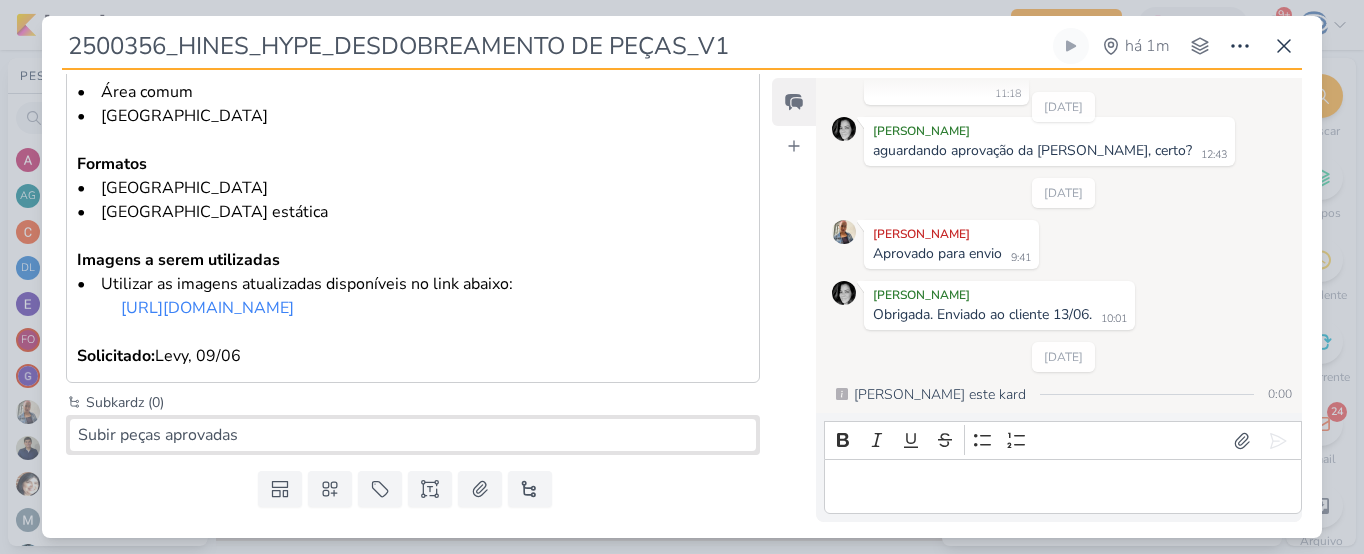 drag, startPoint x: 740, startPoint y: 49, endPoint x: 36, endPoint y: -15, distance: 706.9031 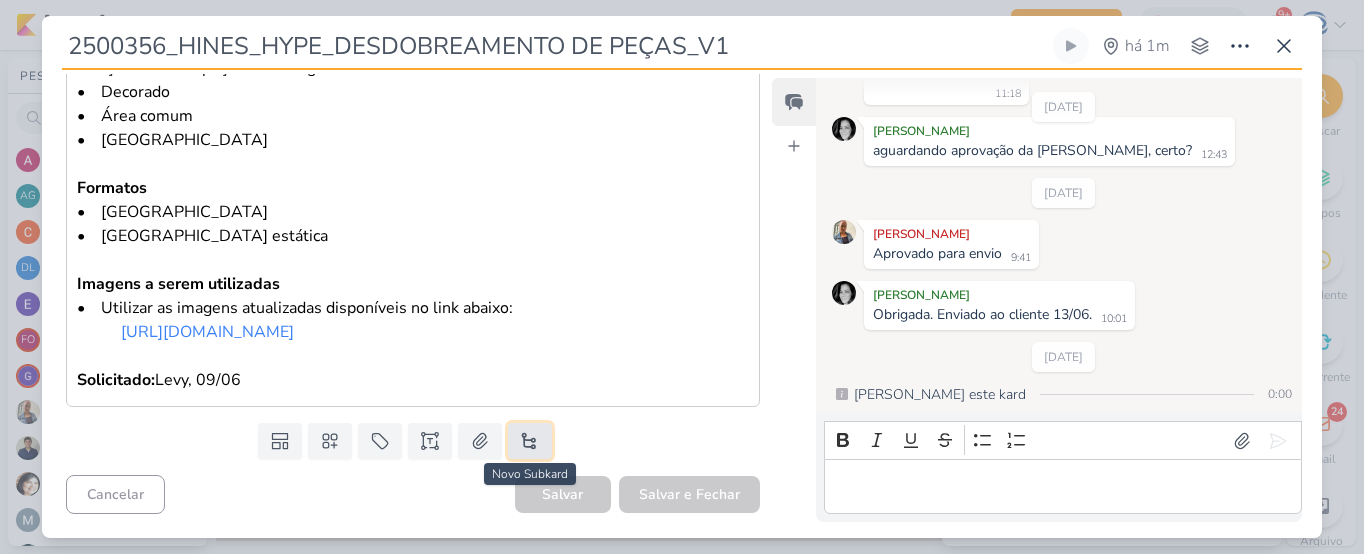 click at bounding box center (530, 441) 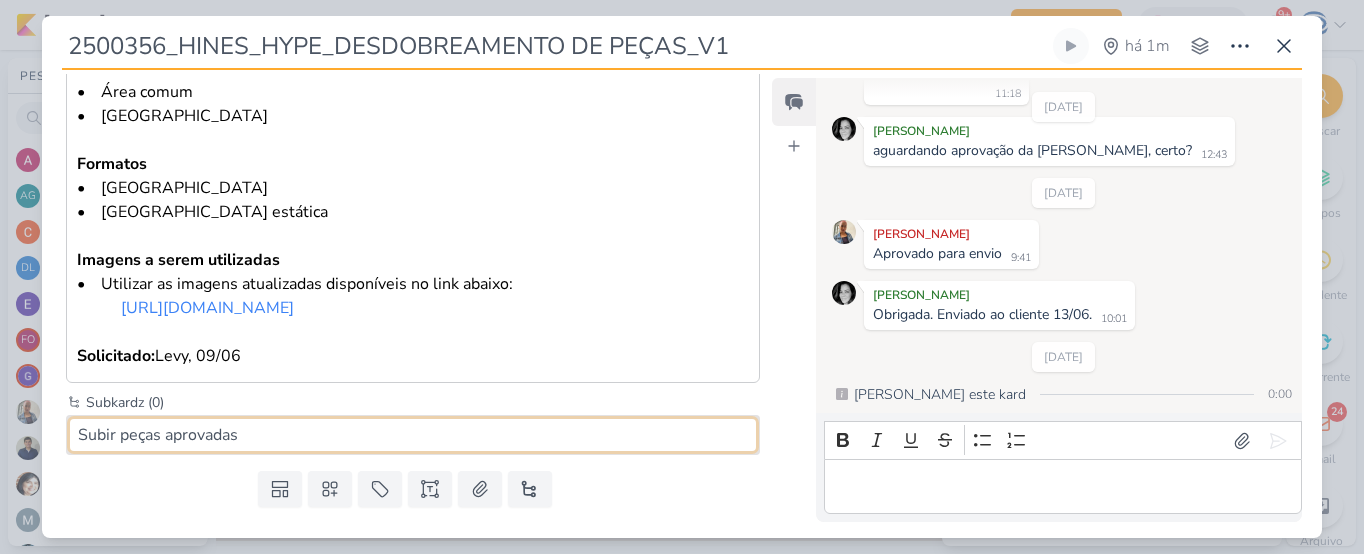 paste on "2500356_HINES_HYPE_DESDOBREAMENTO DE PEÇAS_V1" 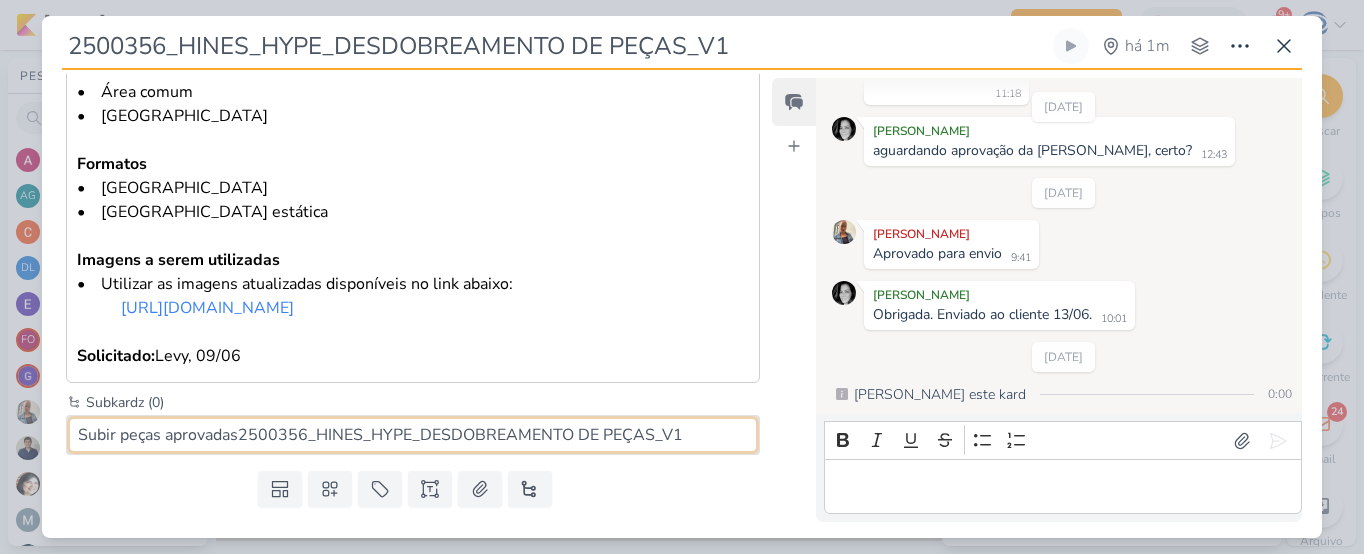 click on "Subir peças aprovadas2500356_HINES_HYPE_DESDOBREAMENTO DE PEÇAS_V1" at bounding box center (413, 435) 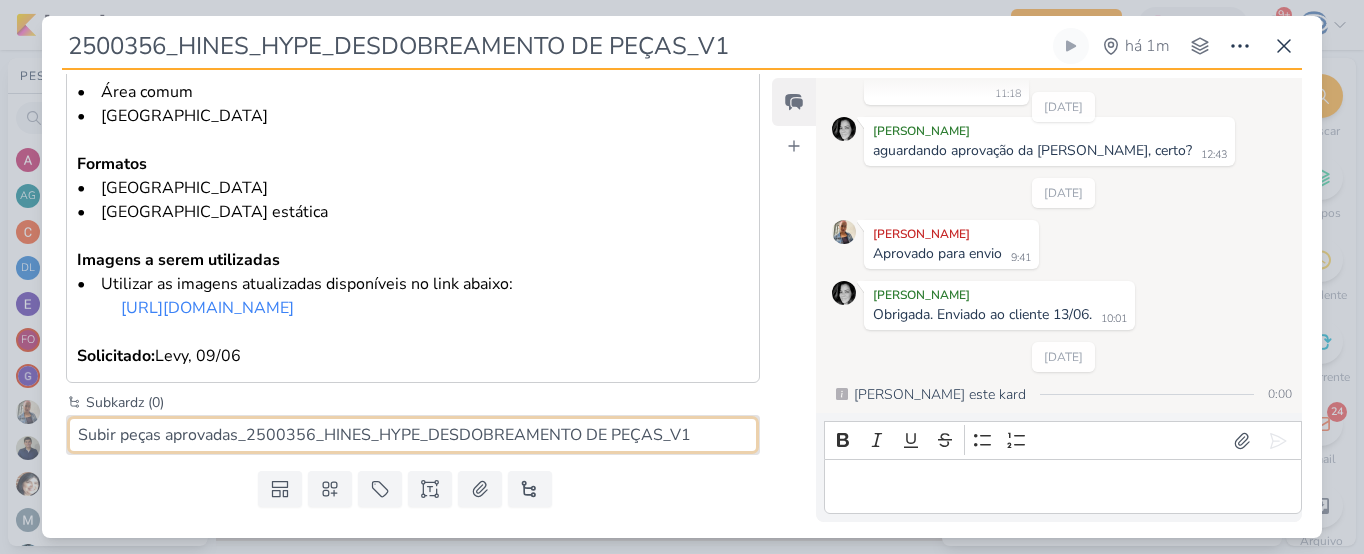 scroll, scrollTop: 485, scrollLeft: 0, axis: vertical 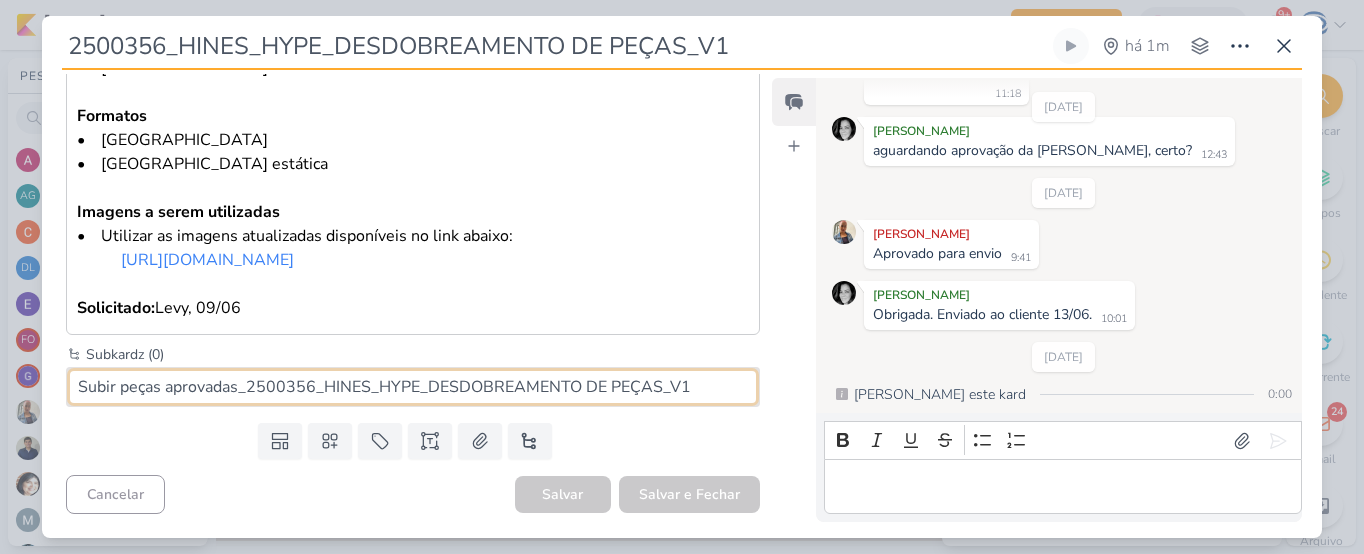 click on "Subir peças aprovadas_2500356_HINES_HYPE_DESDOBREAMENTO DE PEÇAS_V1" at bounding box center [413, 387] 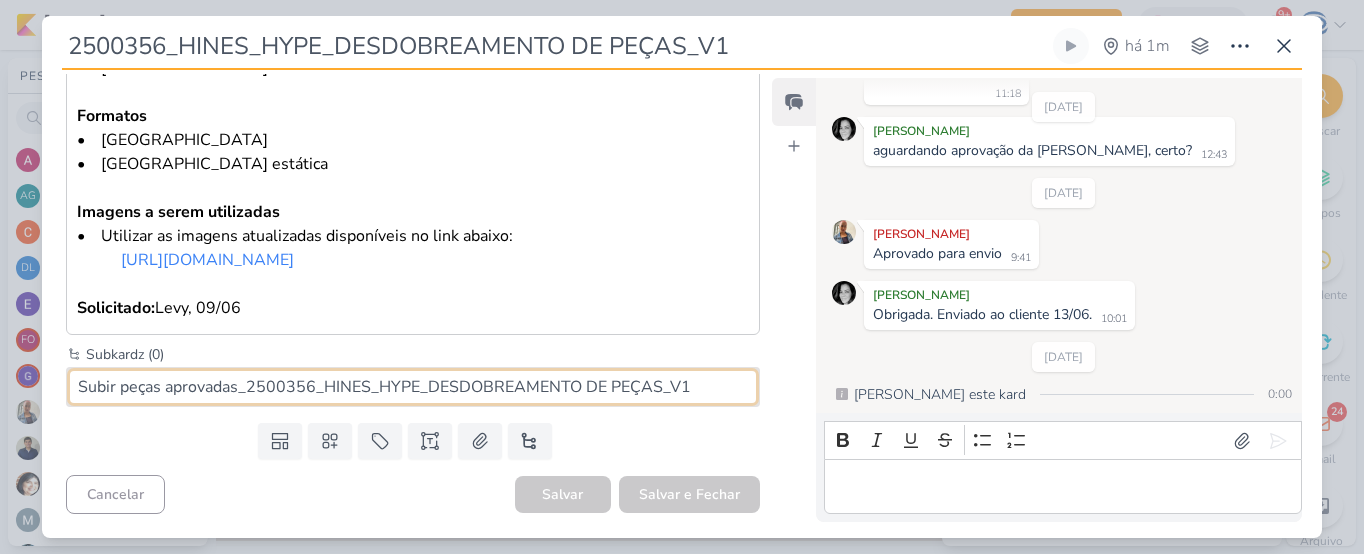 type on "Subir peças aprovadas_2500356_HINES_HYPE_DESDOBREAMENTO DE PEÇAS_V1" 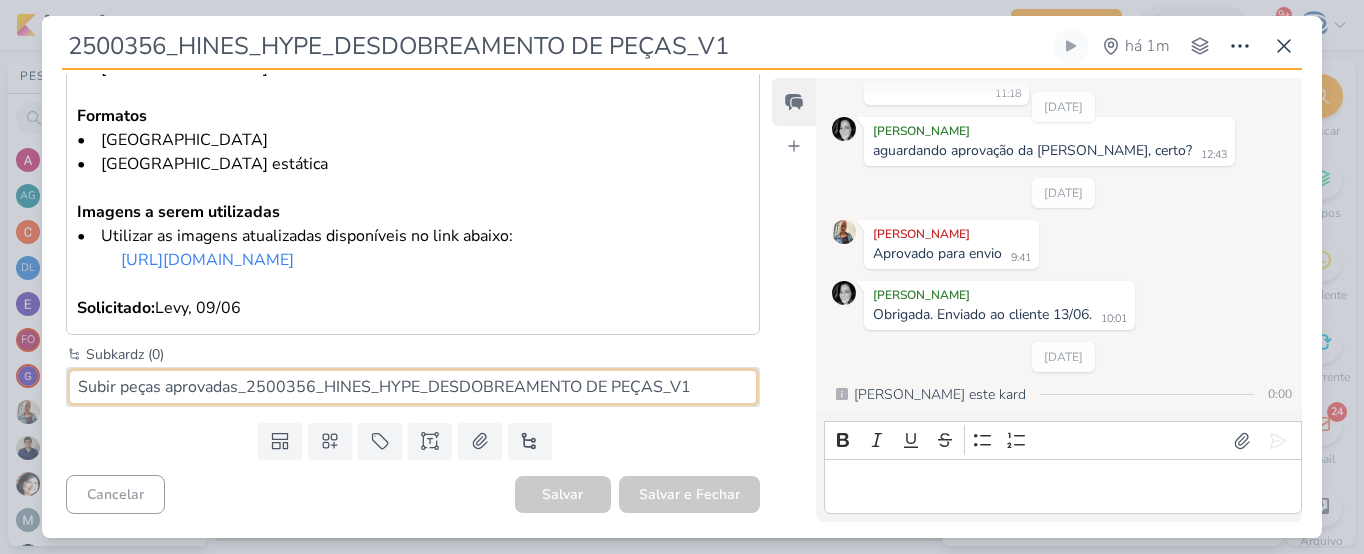 type 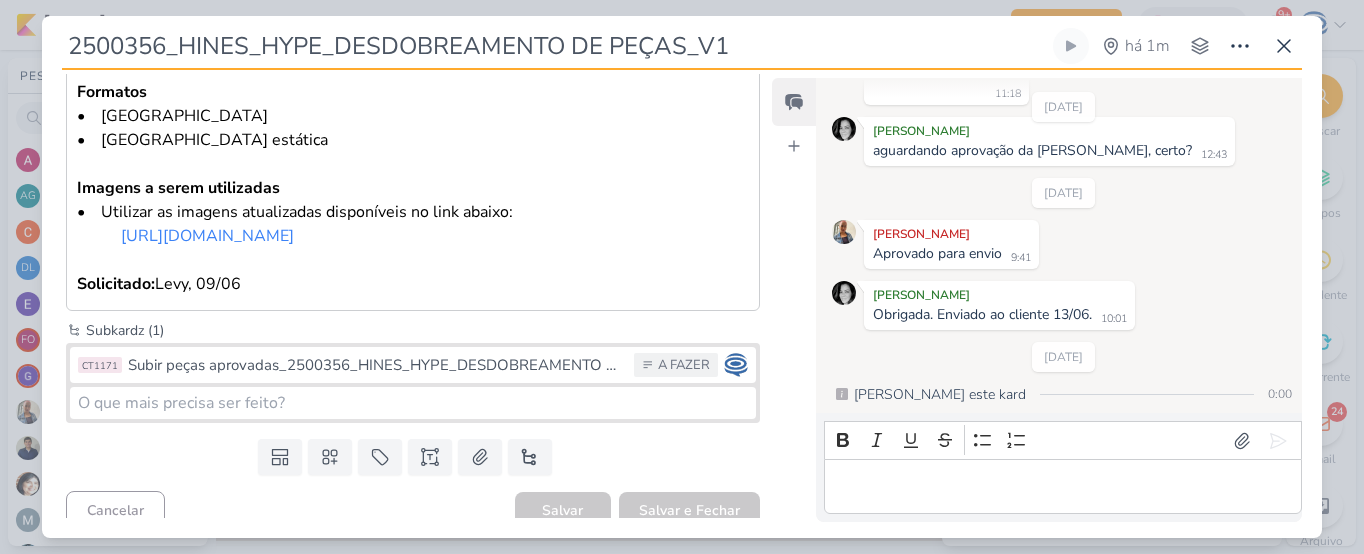 scroll, scrollTop: 1802, scrollLeft: 0, axis: vertical 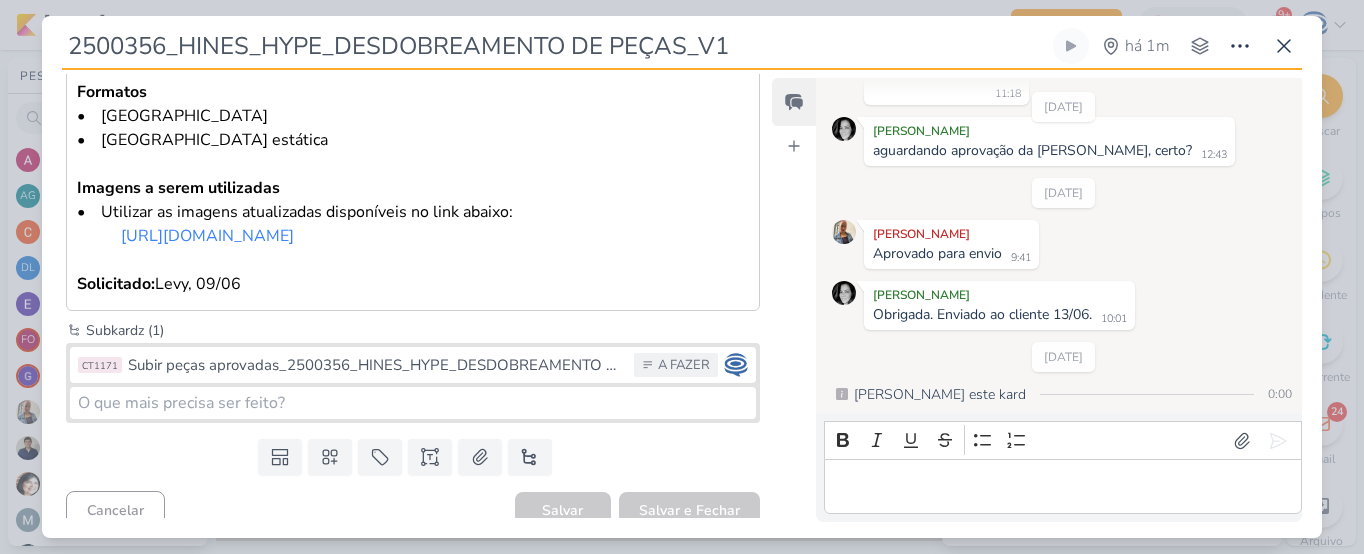 drag, startPoint x: 1166, startPoint y: 195, endPoint x: 863, endPoint y: 180, distance: 303.37106 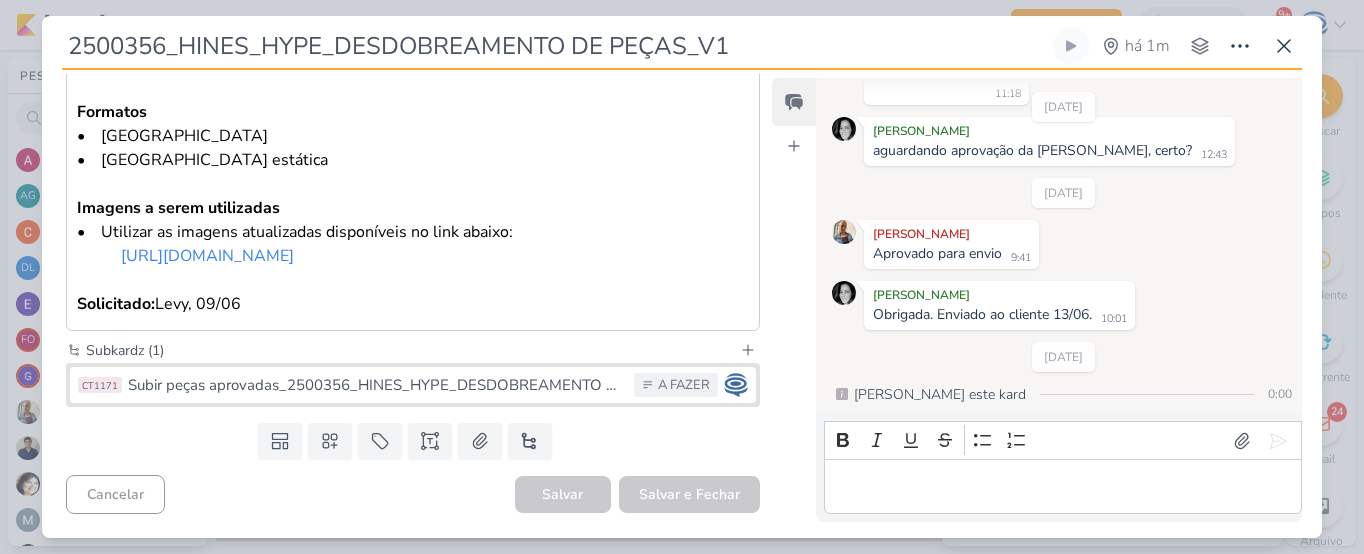 copy on "[URL][DOMAIN_NAME]" 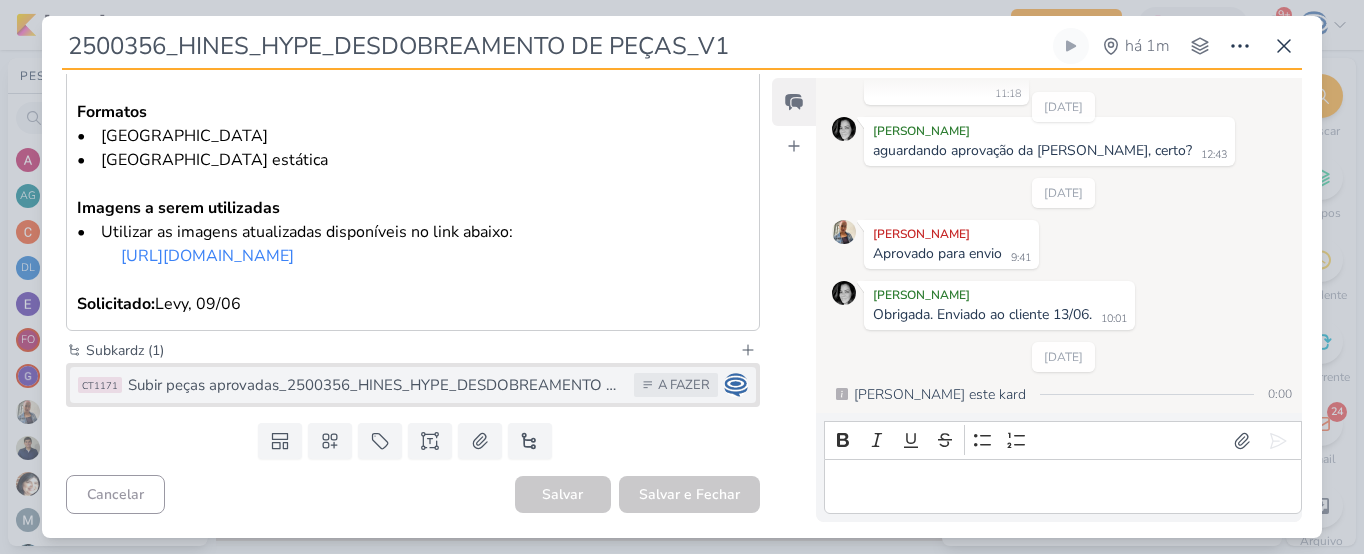 click on "Subir peças aprovadas_2500356_HINES_HYPE_DESDOBREAMENTO DE PEÇAS_V1" at bounding box center [376, 385] 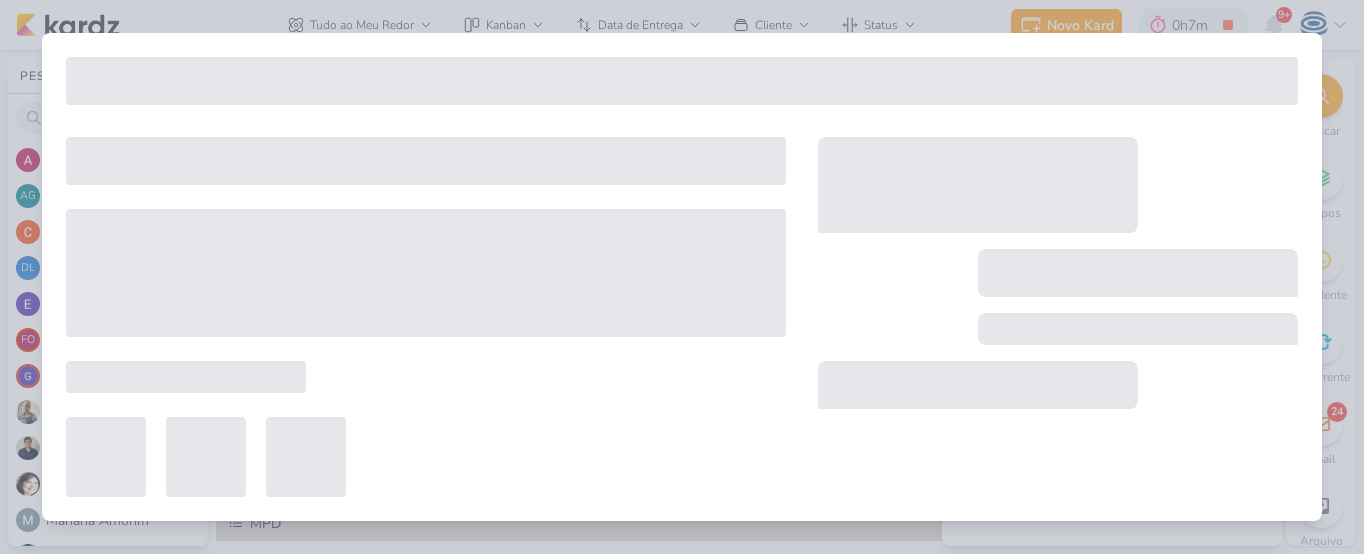 type on "Subir peças aprovadas_2500356_HINES_HYPE_DESDOBREAMENTO DE PEÇAS_V1" 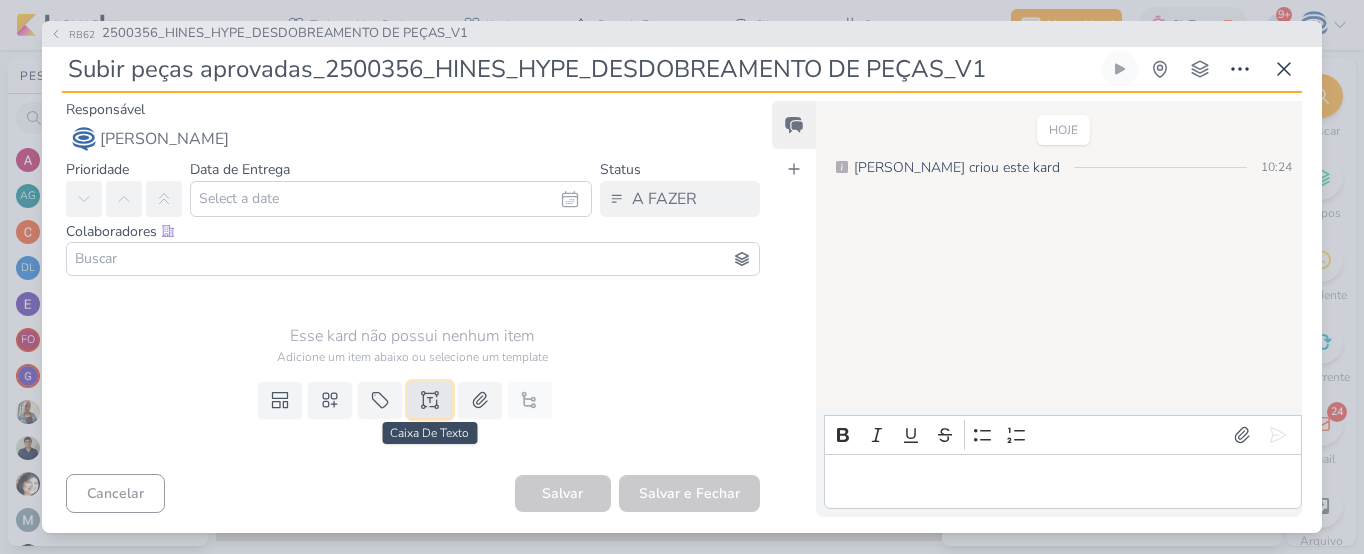 click at bounding box center (430, 400) 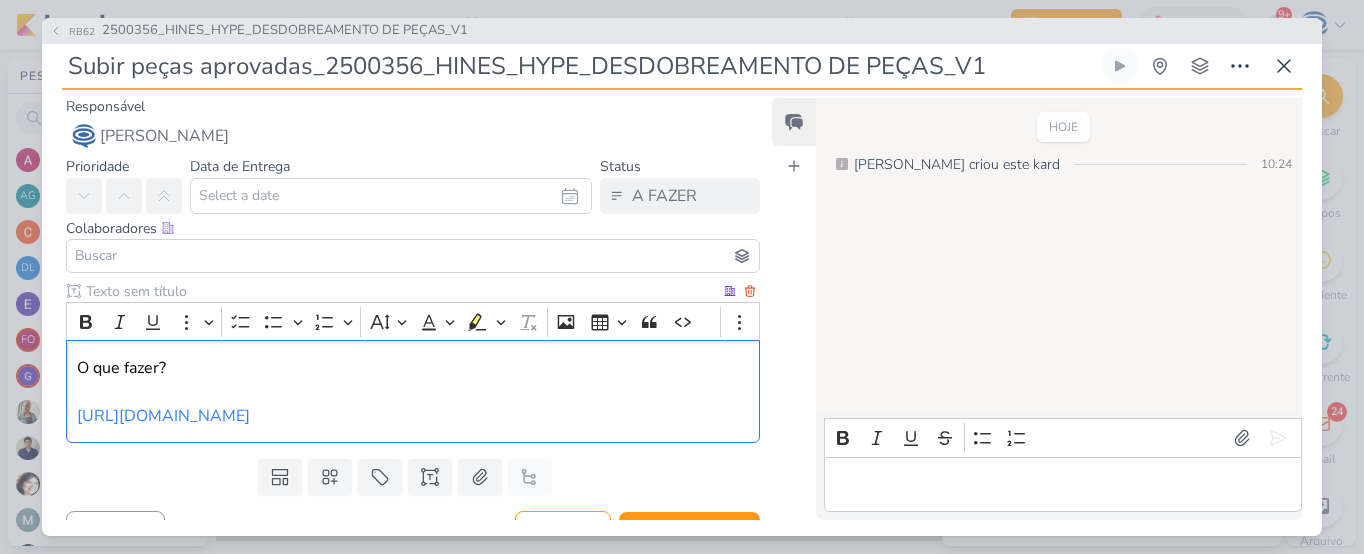 click on "O que fazer?  [URL][DOMAIN_NAME] ⁠⁠⁠⁠⁠⁠⁠" at bounding box center (413, 392) 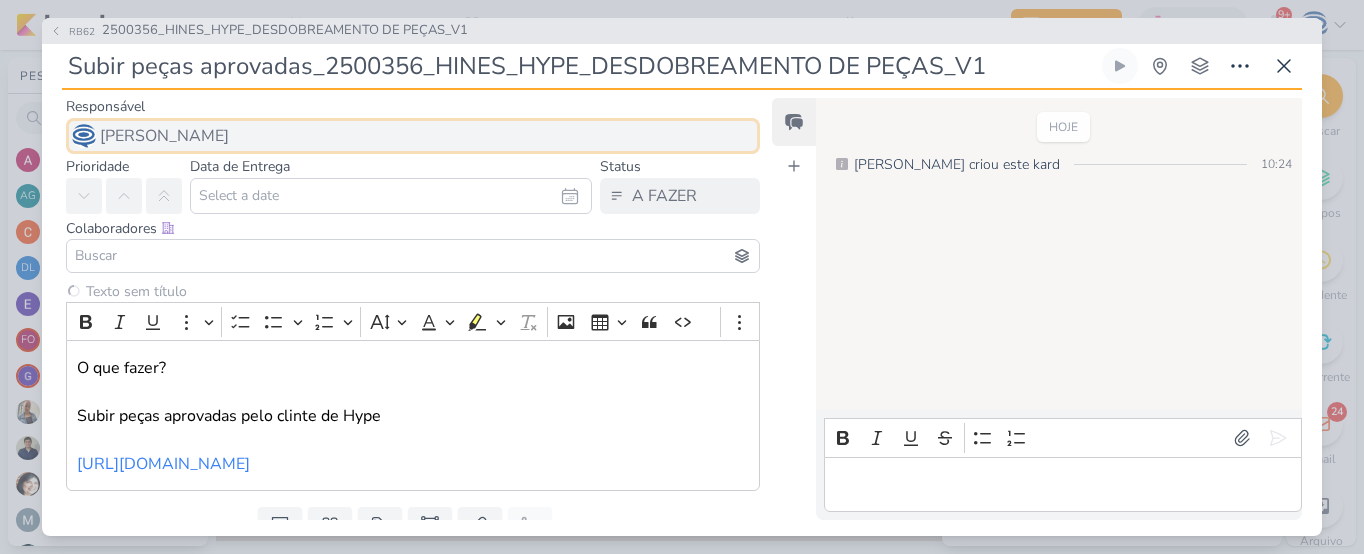 click on "[PERSON_NAME]" at bounding box center (413, 136) 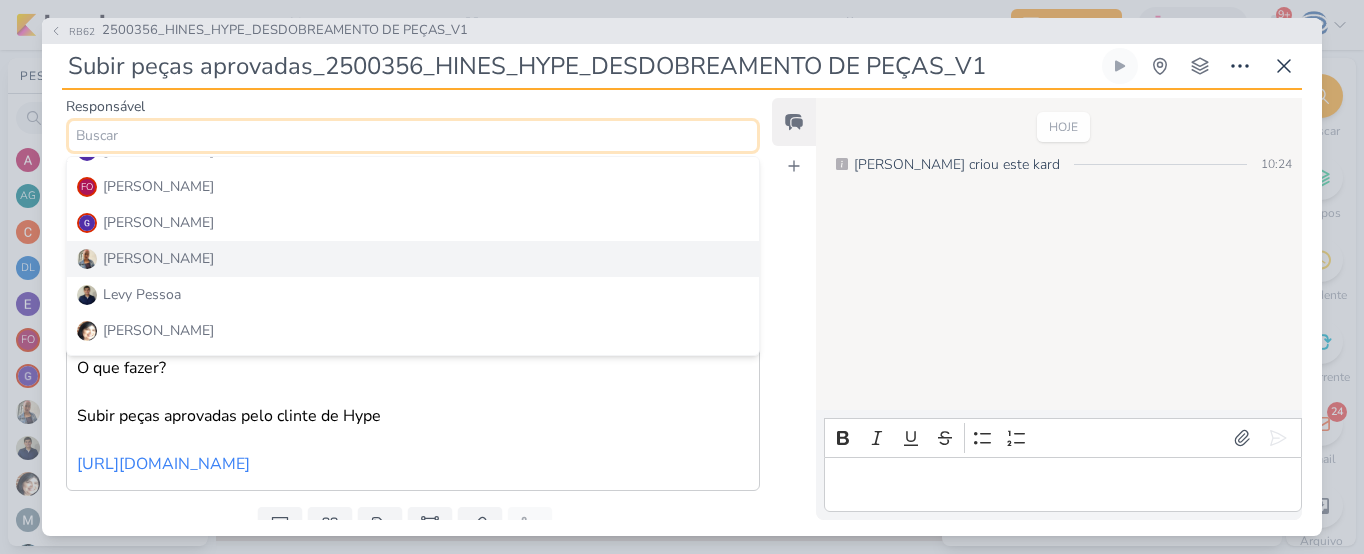 scroll, scrollTop: 205, scrollLeft: 0, axis: vertical 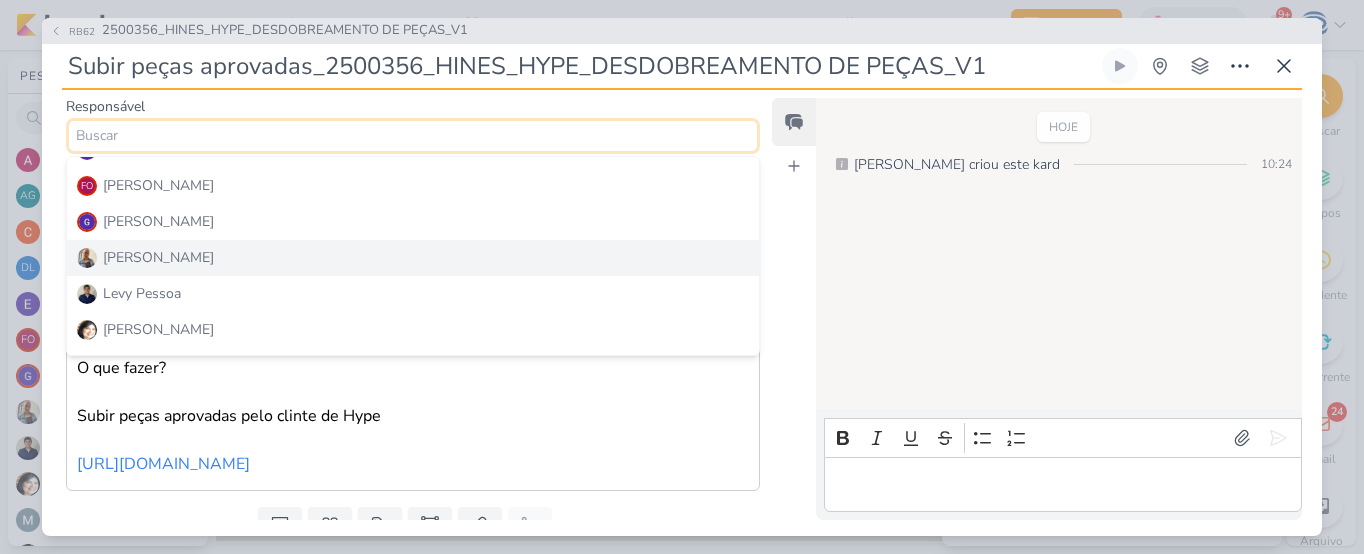 click on "[PERSON_NAME]" at bounding box center [413, 258] 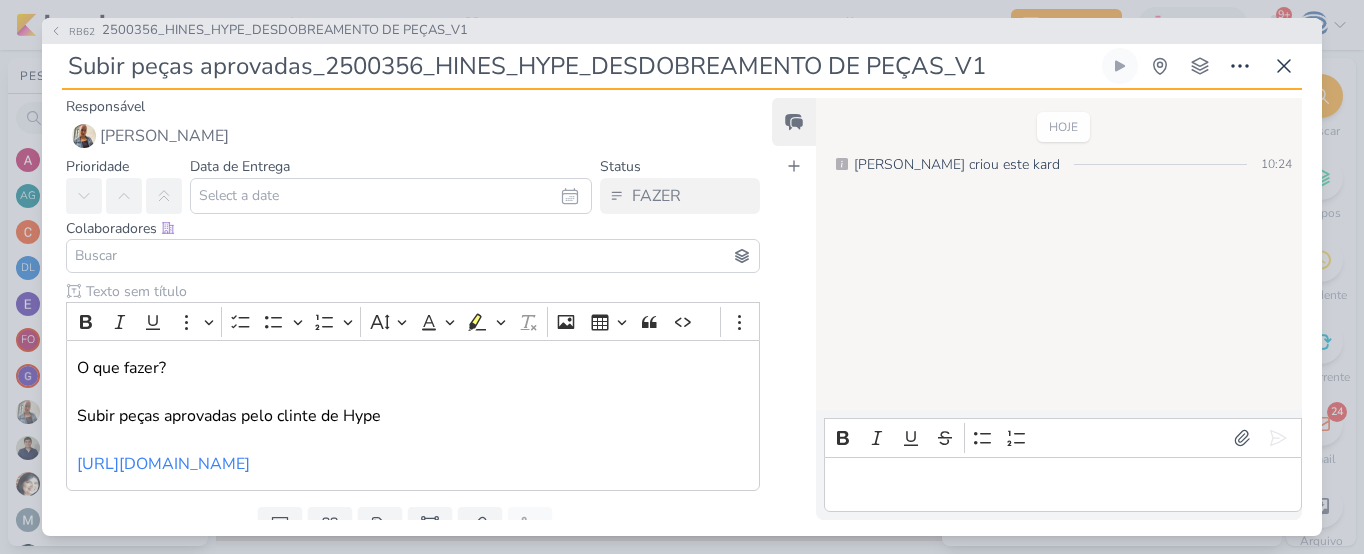 click at bounding box center [413, 256] 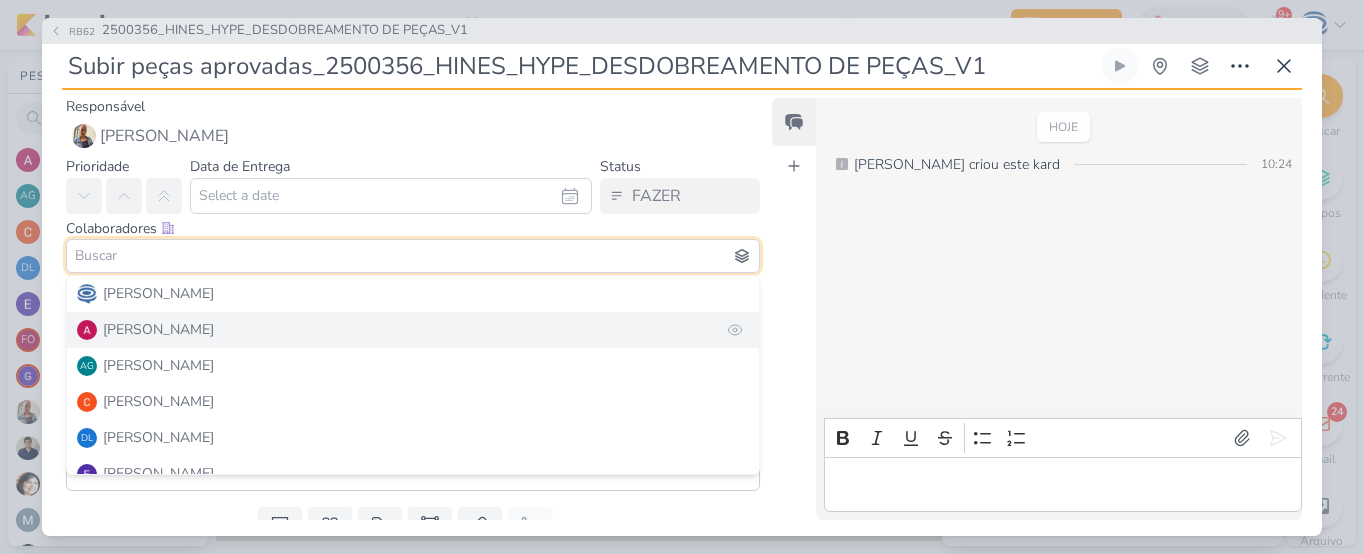 click on "[PERSON_NAME]" at bounding box center [158, 329] 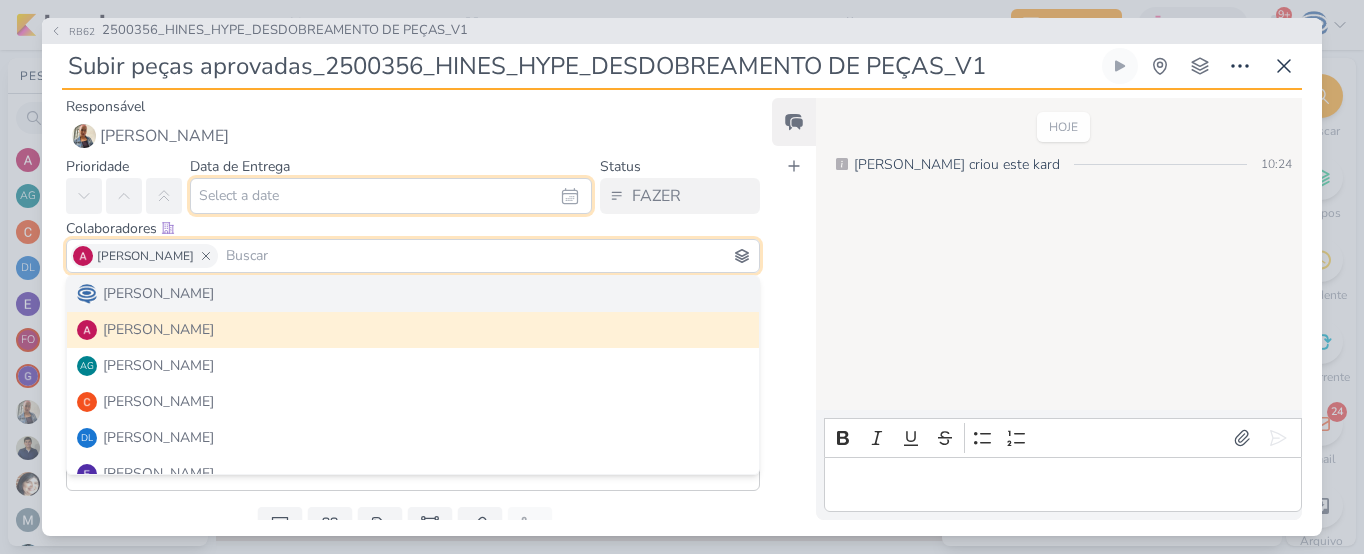 click at bounding box center [391, 196] 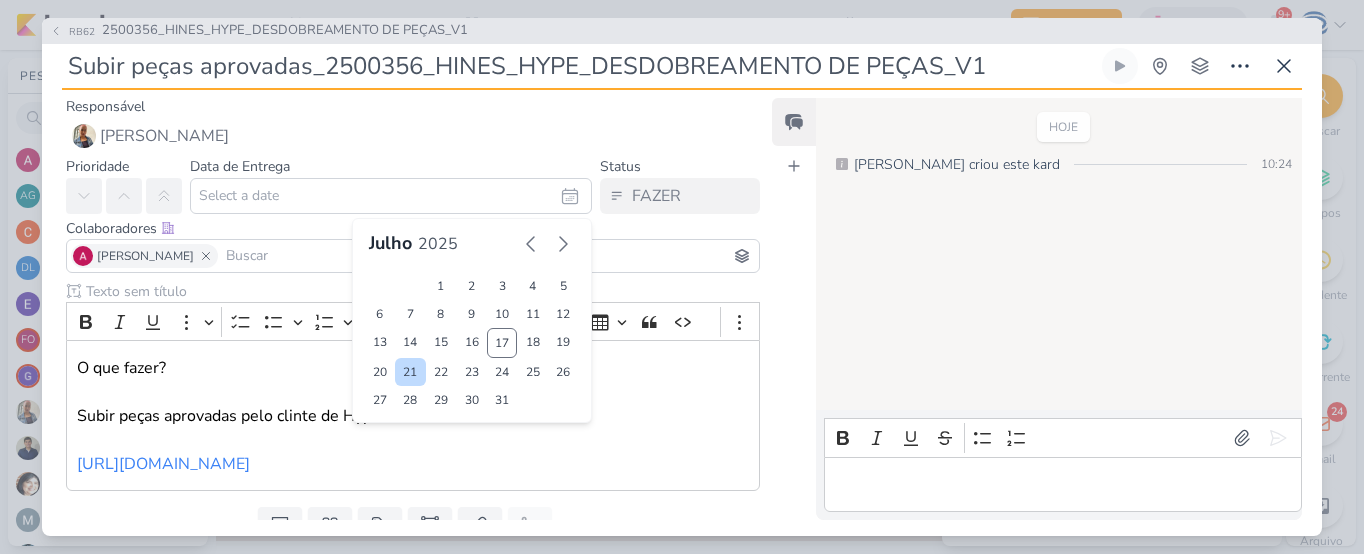 click on "21" at bounding box center [410, 372] 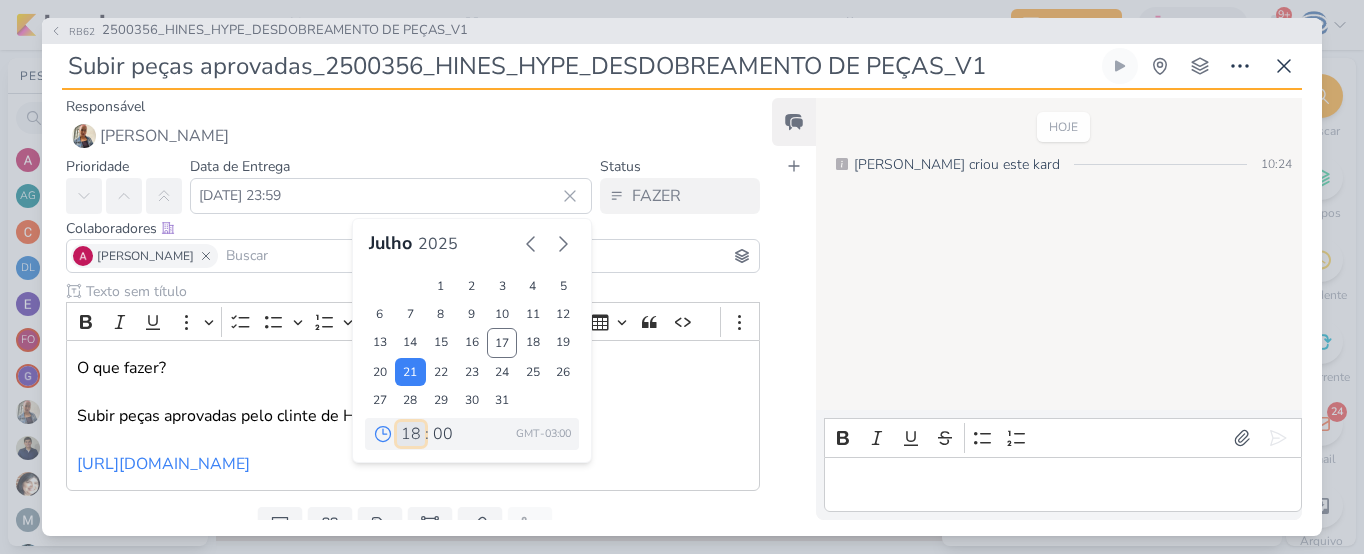click on "00 01 02 03 04 05 06 07 08 09 10 11 12 13 14 15 16 17 18 19 20 21 22 23" at bounding box center (411, 434) 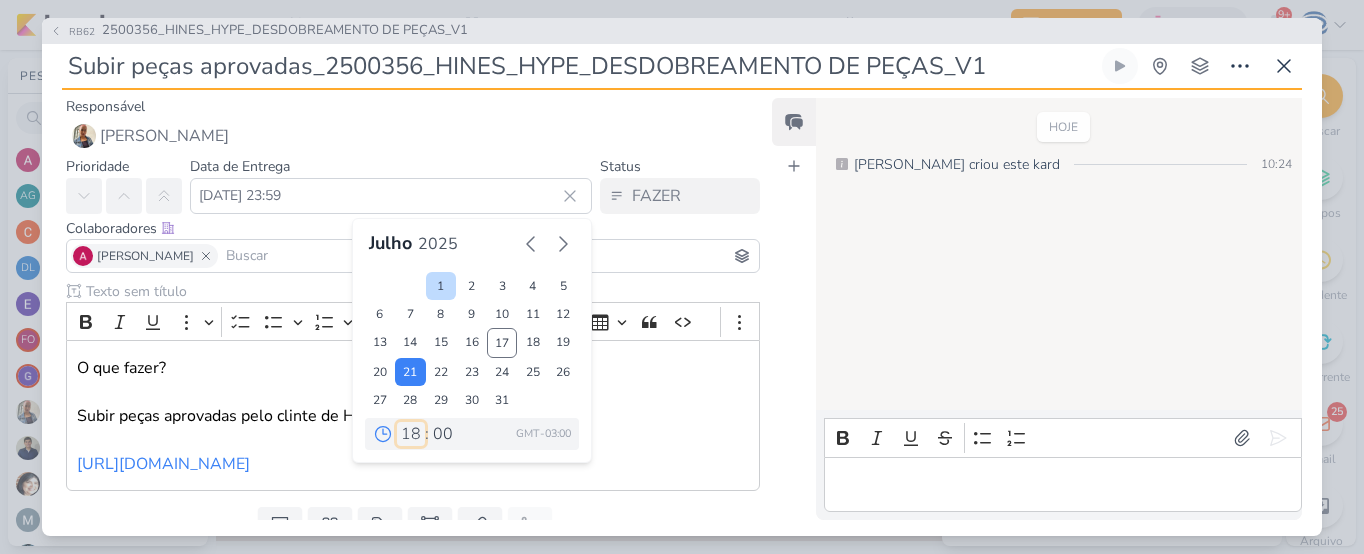 click on "00 01 02 03 04 05 06 07 08 09 10 11 12 13 14 15 16 17 18 19 20 21 22 23" at bounding box center [411, 434] 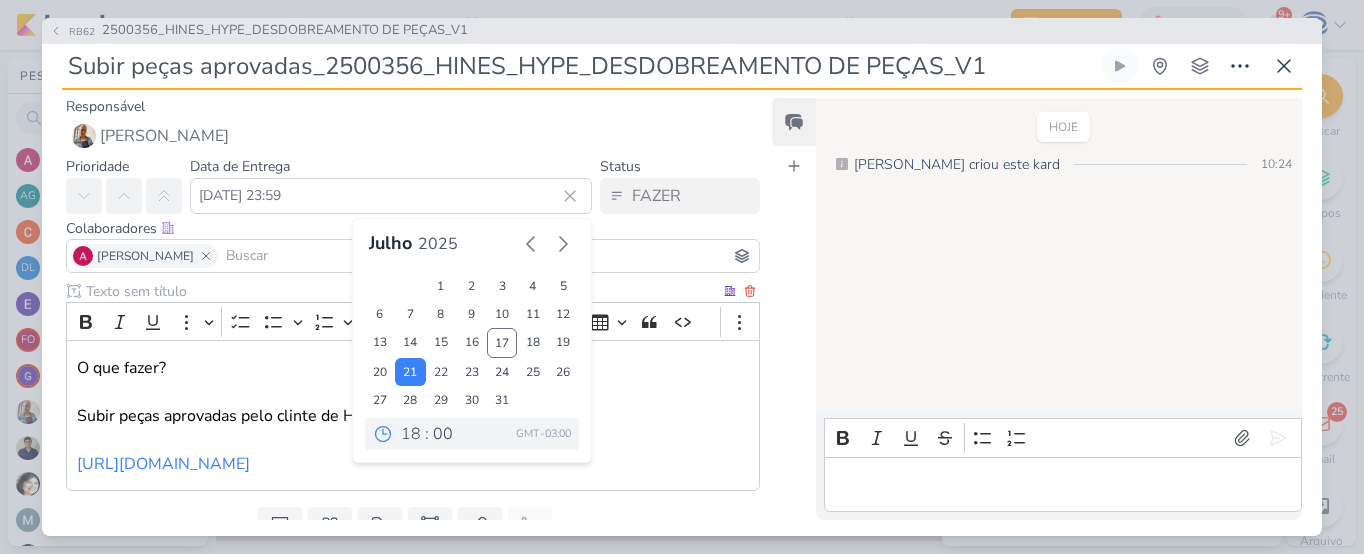click on "O que fazer?  ⁠⁠⁠⁠⁠⁠⁠Subir peças aprovadas pelo clinte de Hype [URL][DOMAIN_NAME]" at bounding box center [413, 416] 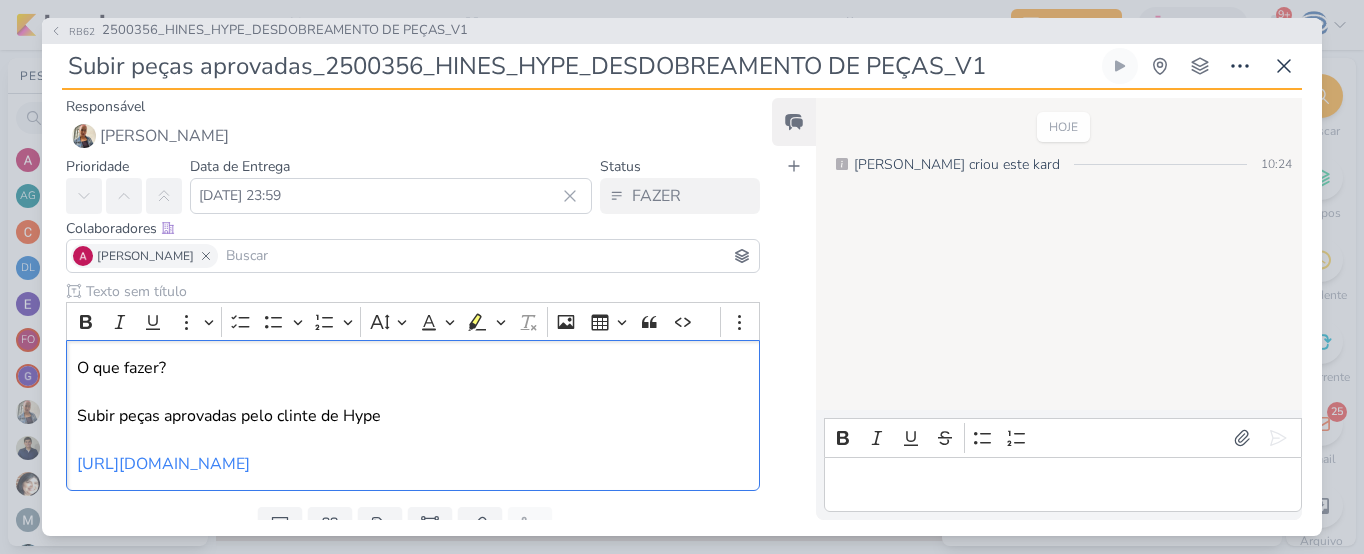 drag, startPoint x: 205, startPoint y: 356, endPoint x: 46, endPoint y: 365, distance: 159.25452 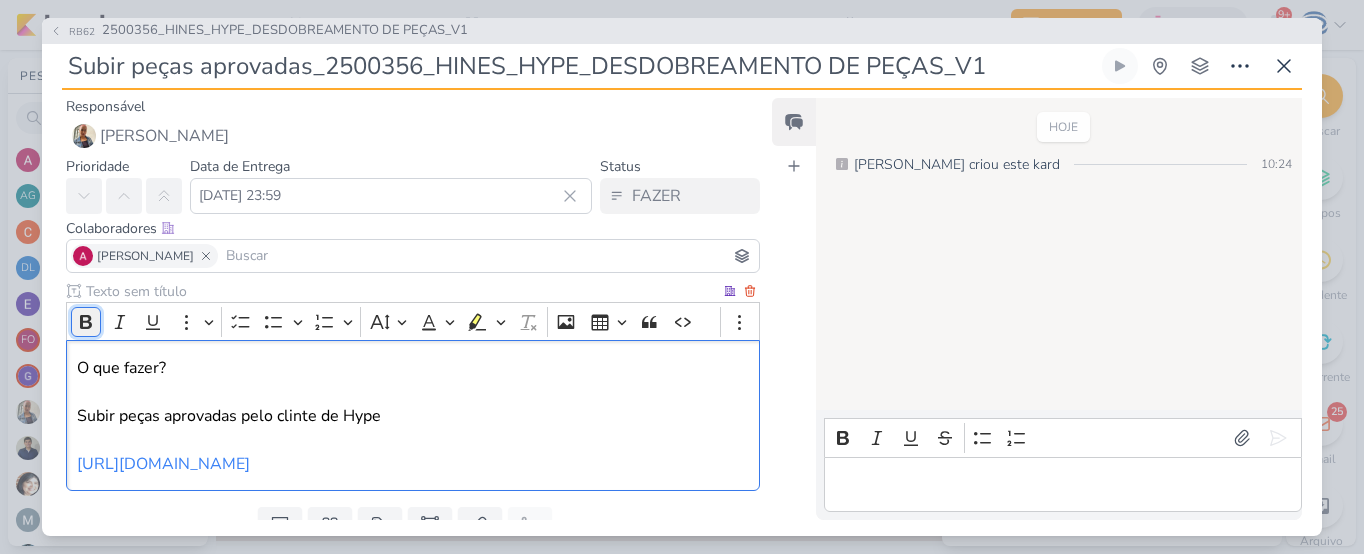 click 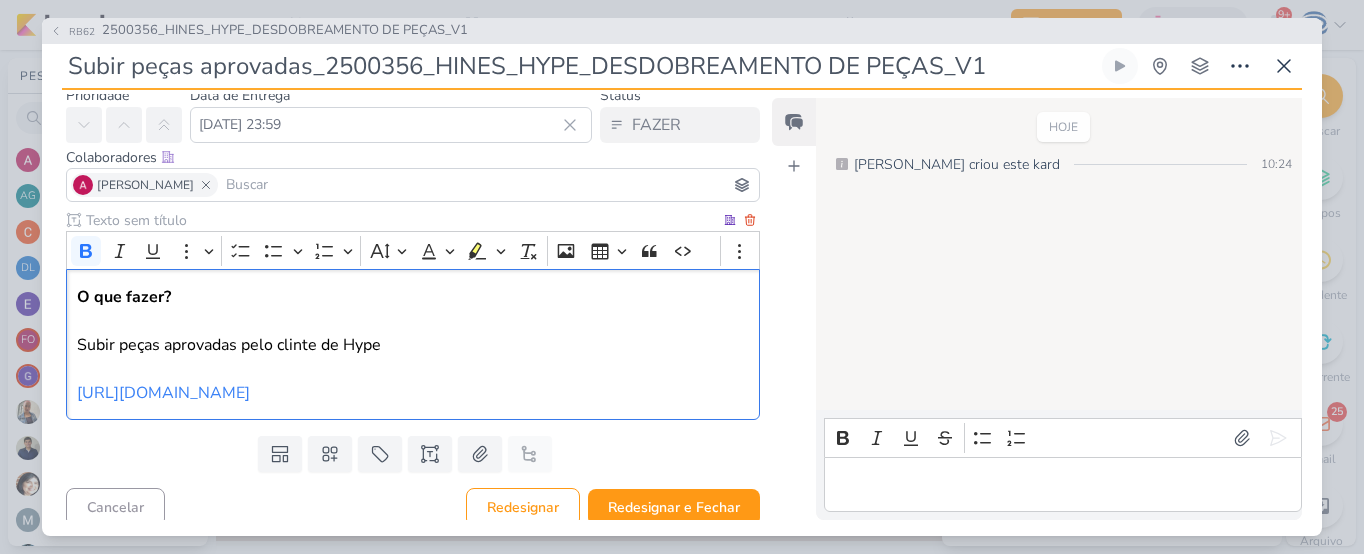 scroll, scrollTop: 86, scrollLeft: 0, axis: vertical 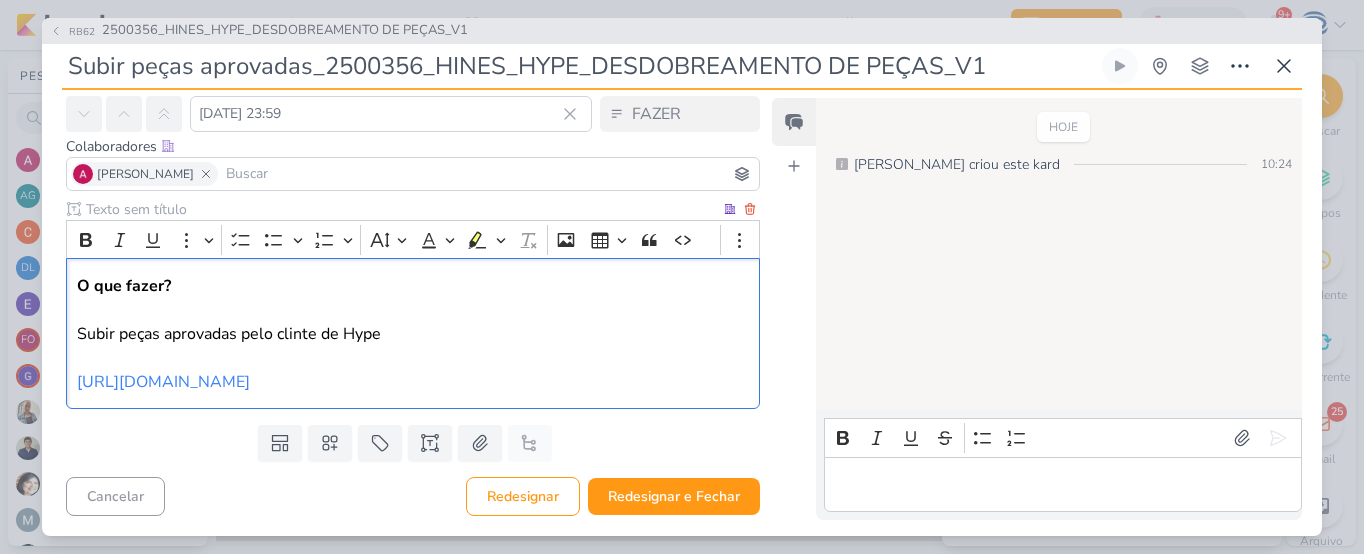 click on "O que fazer?  Subir peças aprovadas pelo clinte de Hype [URL][DOMAIN_NAME]" at bounding box center (413, 334) 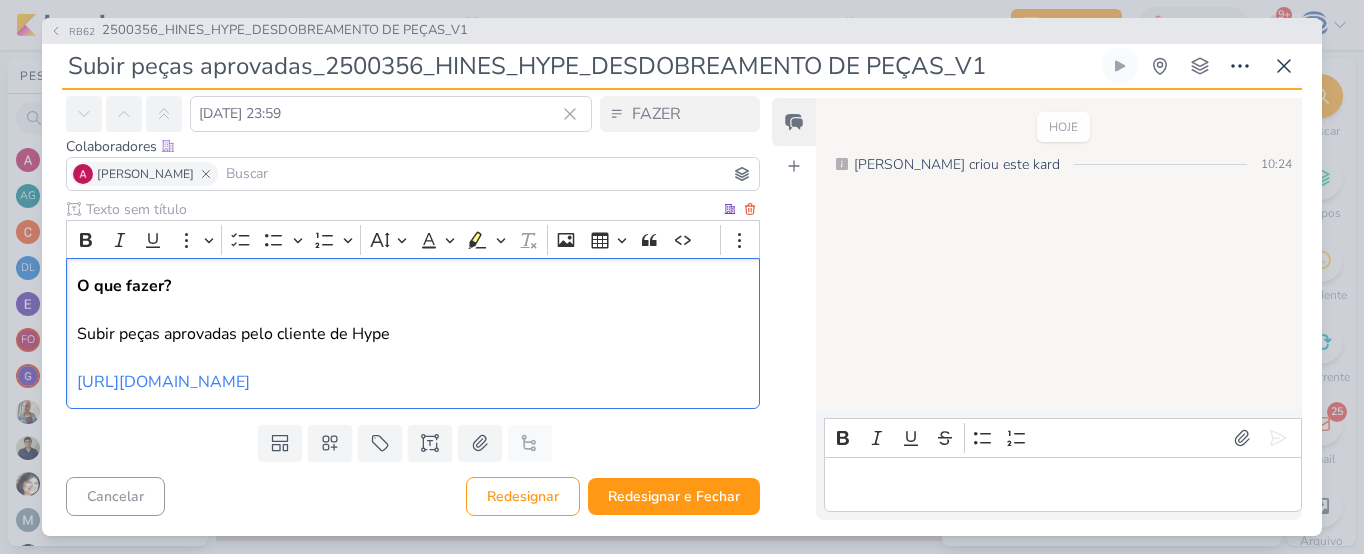 click on "O que fazer?  Subir peças aprovadas pelo cliente de Hype [URL][DOMAIN_NAME]" at bounding box center (413, 334) 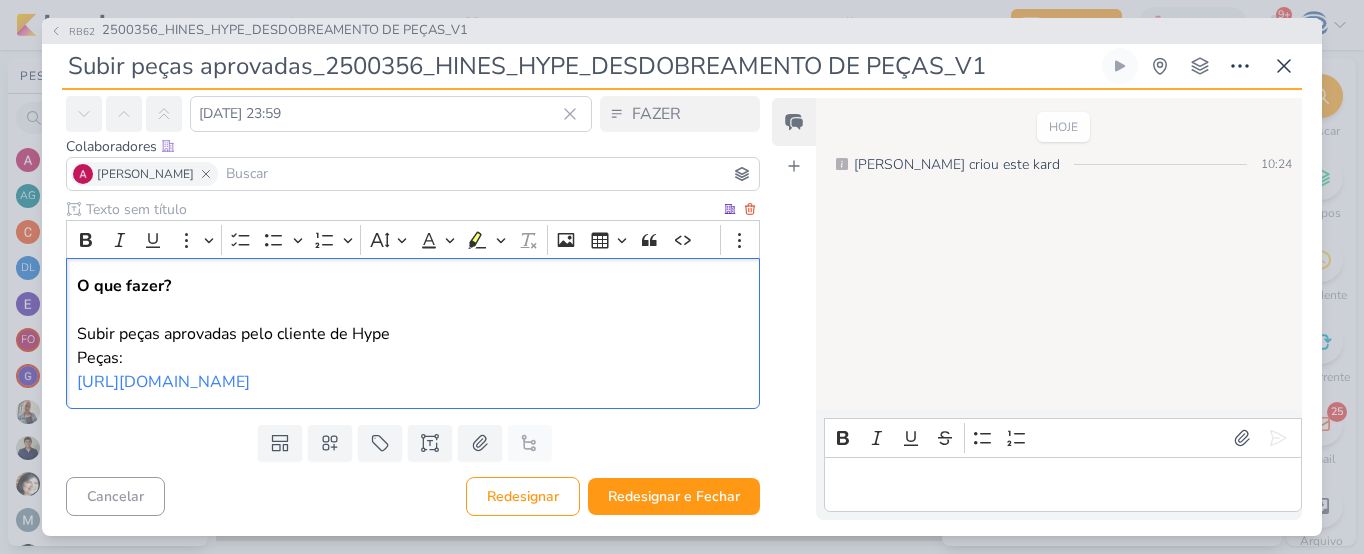 click on "O que fazer?  Subir peças aprovadas pelo cliente de Hype ⁠⁠⁠⁠⁠⁠⁠Peças: [URL][DOMAIN_NAME]" at bounding box center [413, 334] 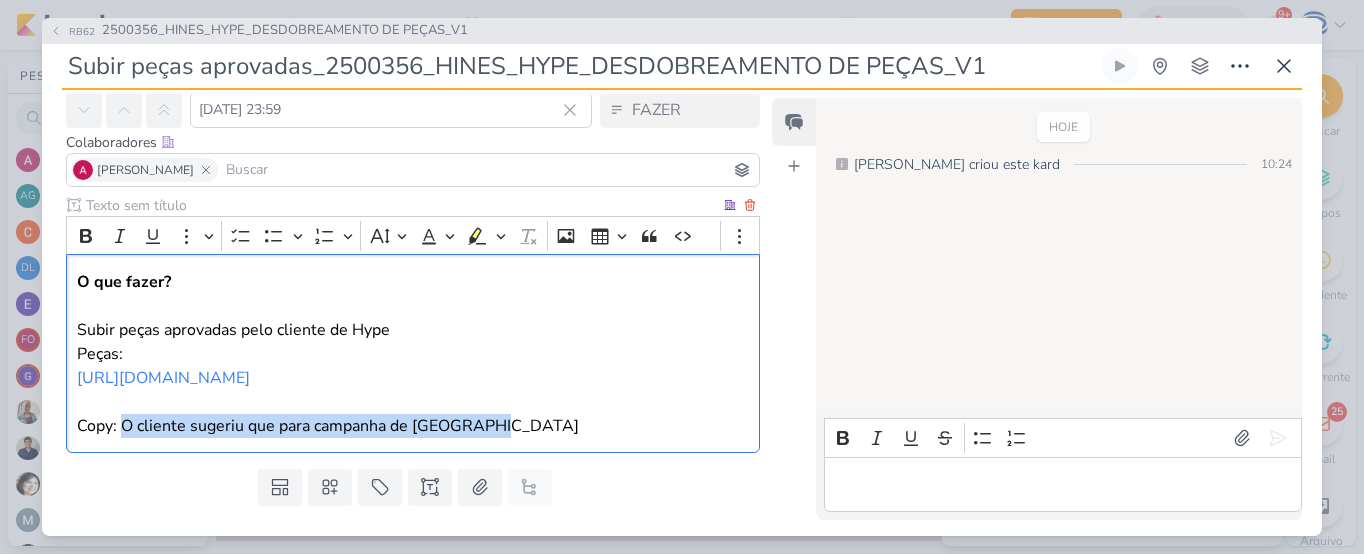 drag, startPoint x: 520, startPoint y: 453, endPoint x: 123, endPoint y: 443, distance: 397.12592 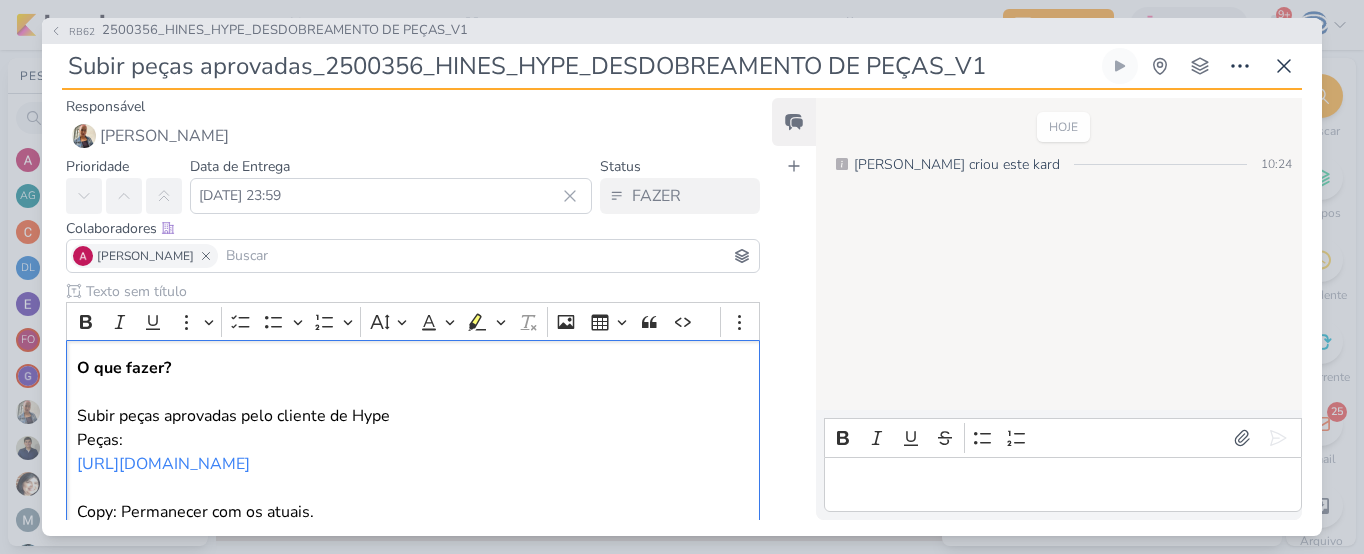 scroll, scrollTop: 202, scrollLeft: 0, axis: vertical 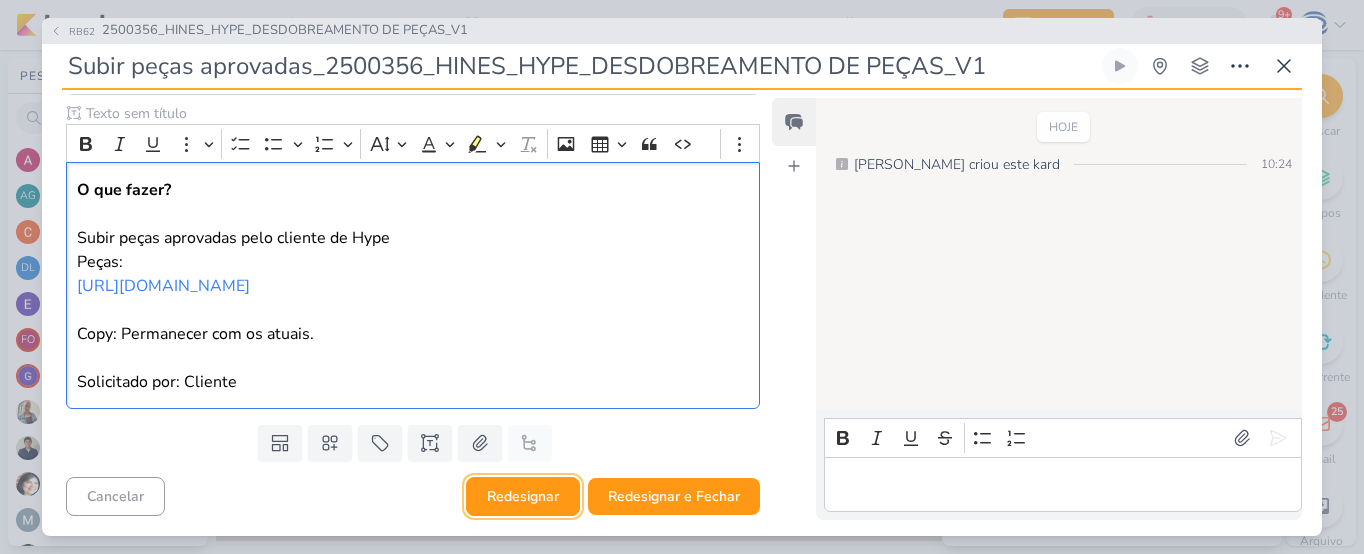 click on "Redesignar" at bounding box center [523, 496] 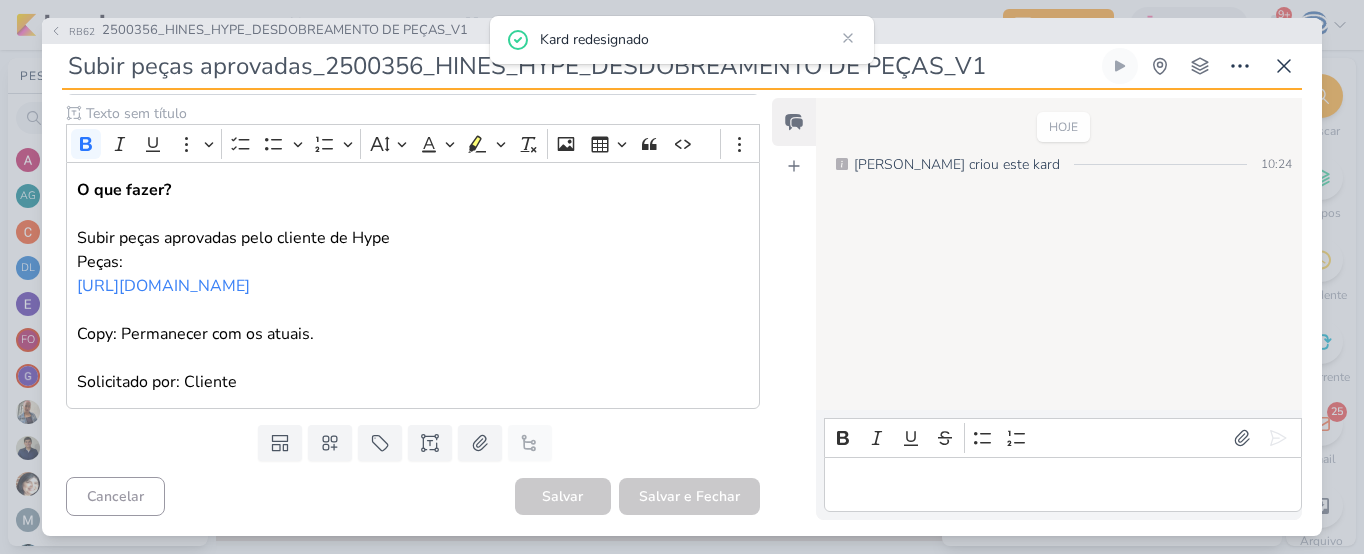 scroll, scrollTop: 0, scrollLeft: 0, axis: both 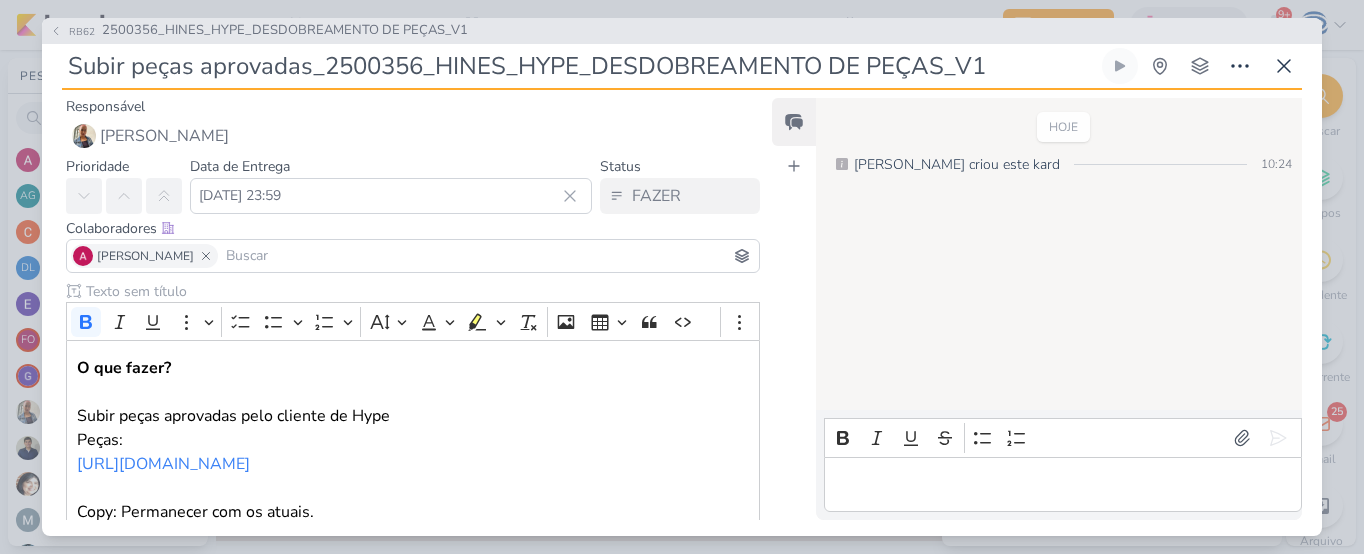 drag, startPoint x: 321, startPoint y: 61, endPoint x: 419, endPoint y: 72, distance: 98.61542 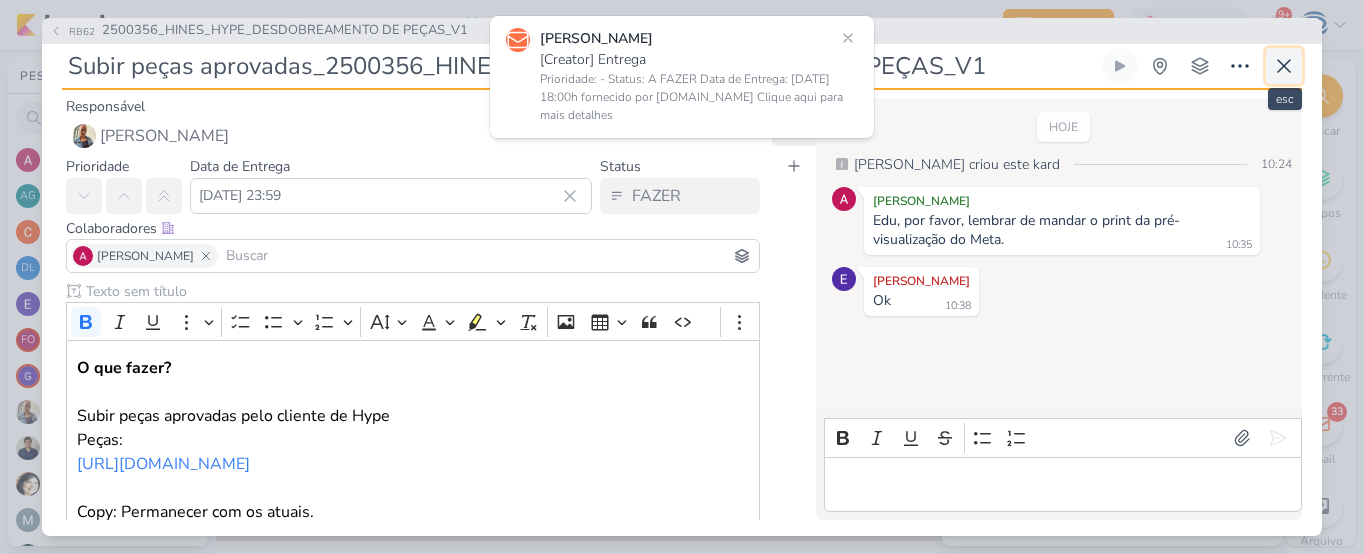click 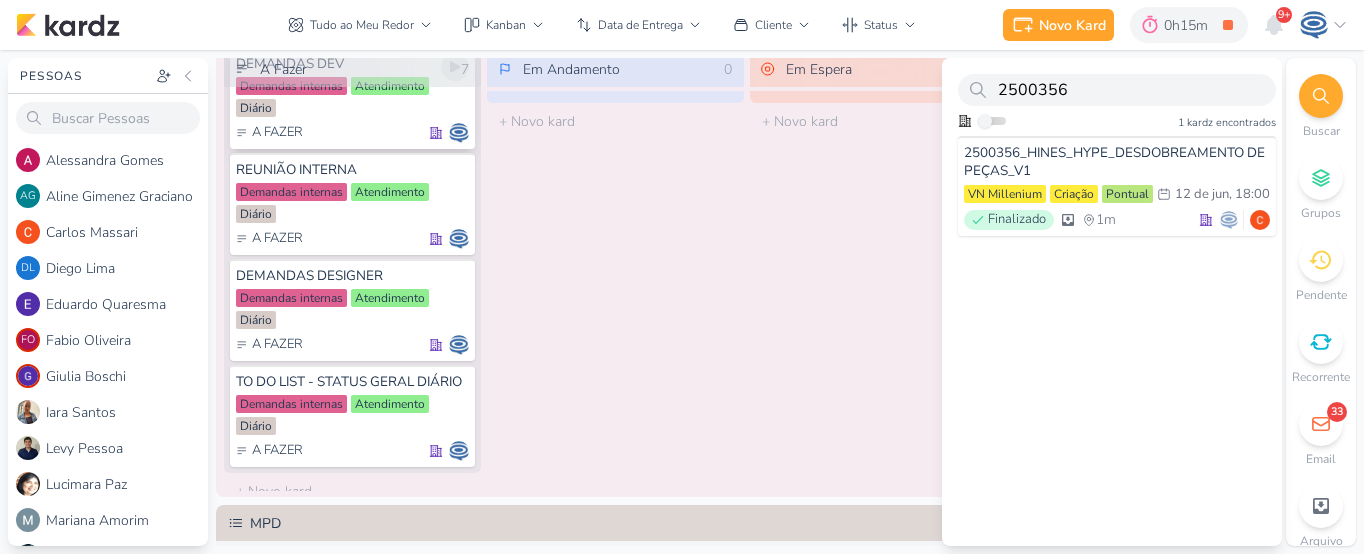 scroll, scrollTop: 407, scrollLeft: 0, axis: vertical 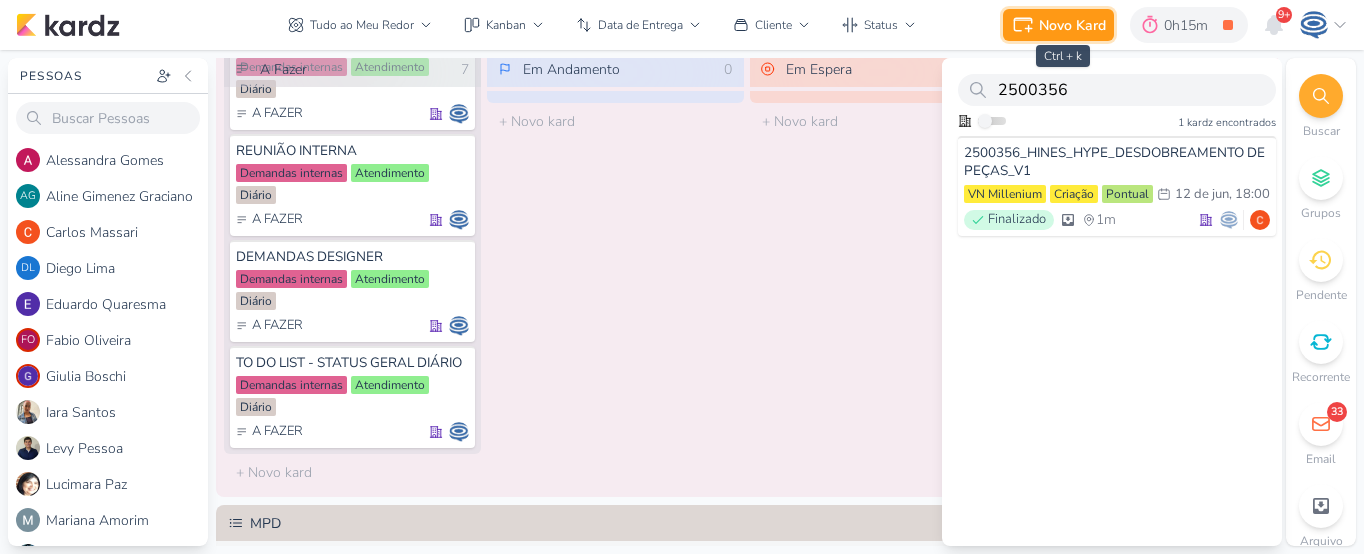 click on "Novo Kard" at bounding box center (1072, 25) 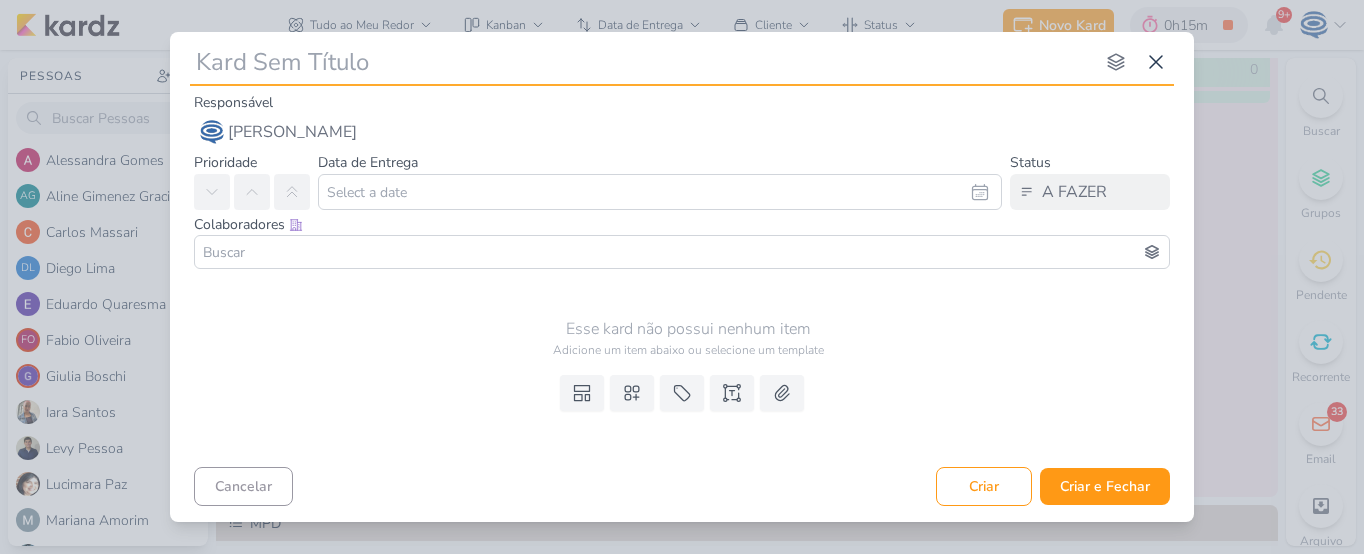 type on "8407171_HINES_VN_MILLENNIUM_DESDOBRAMENTO_DE_PEÇAS_V1" 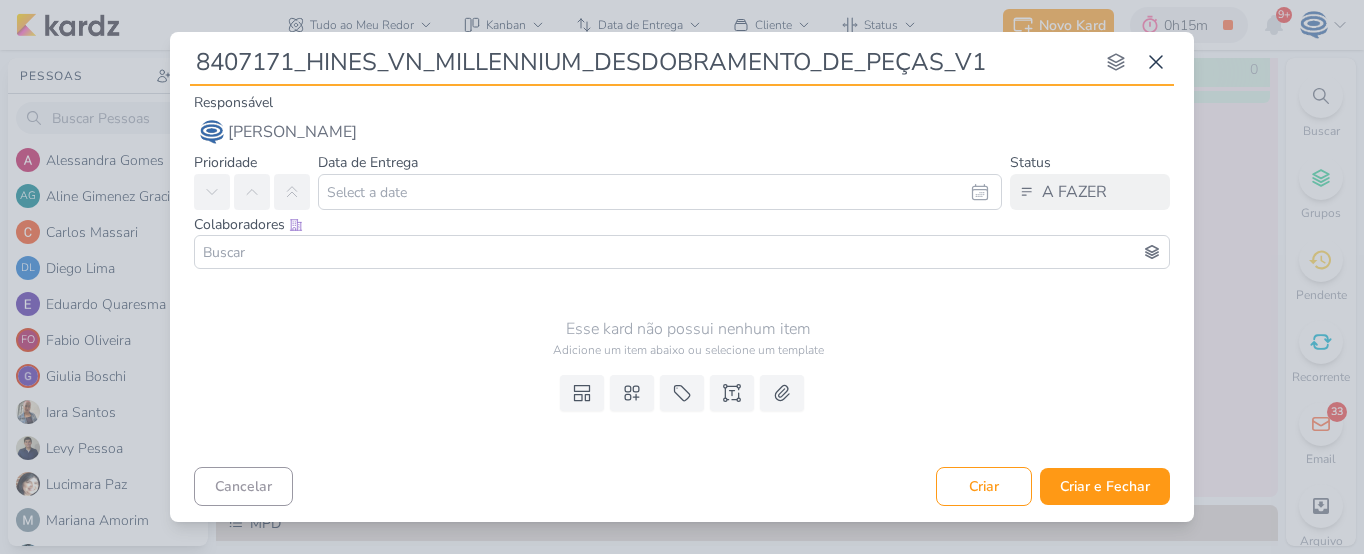 type 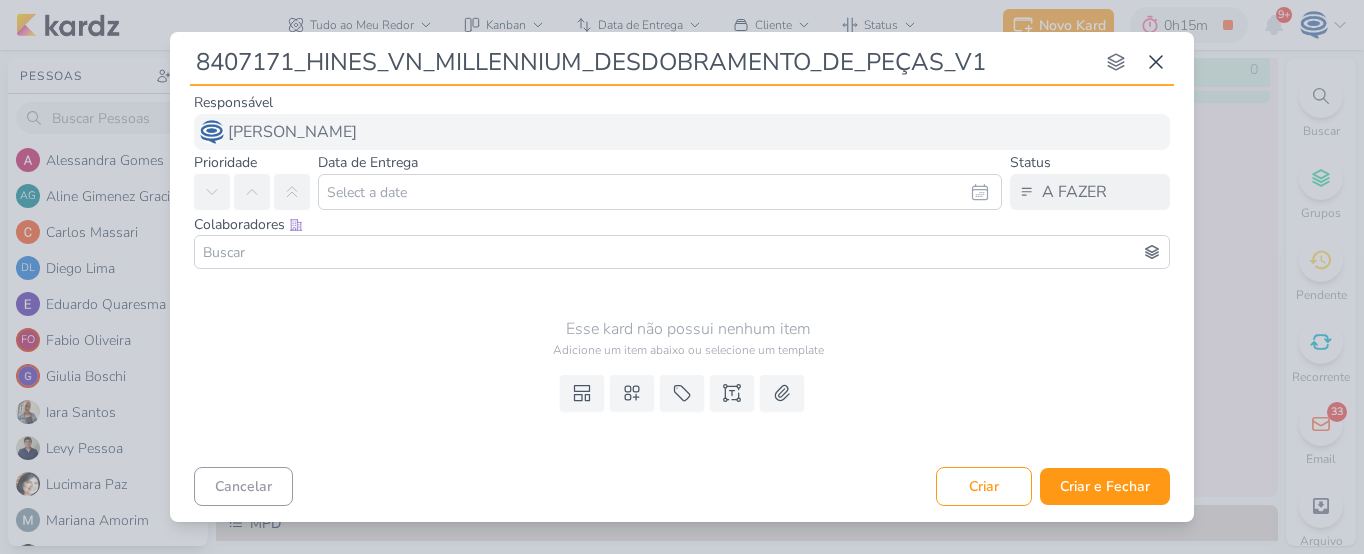 type on "8407171_HINES_VN_MILLENNIUM_DESDOBRAMENTO_DE_PEÇAS_V1" 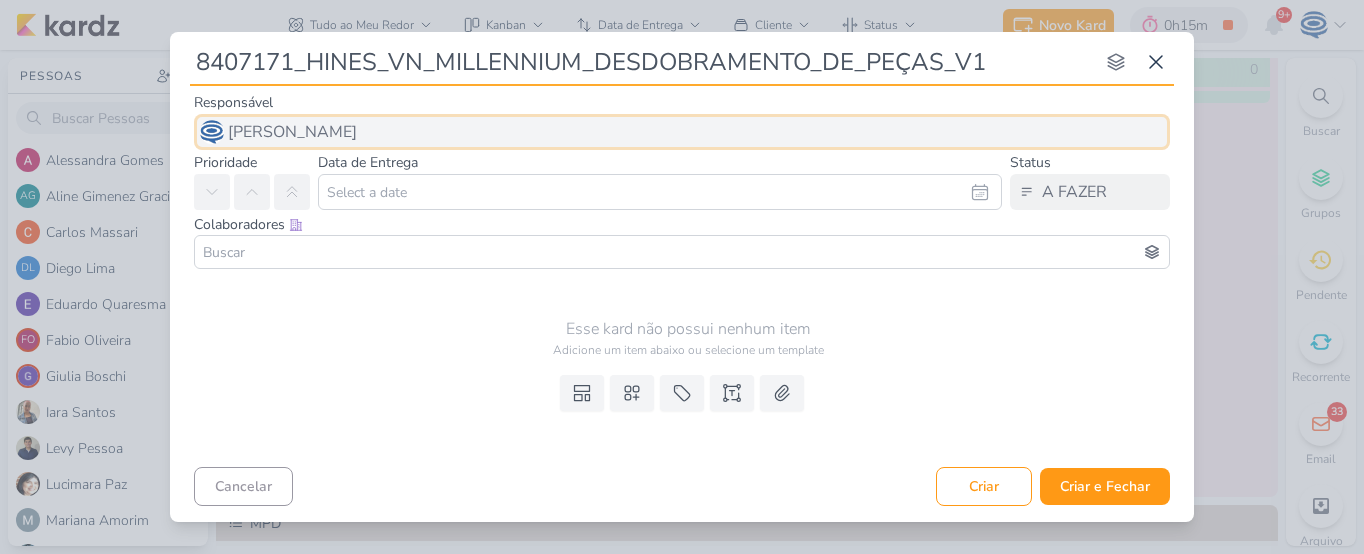 click on "[PERSON_NAME]" at bounding box center (682, 132) 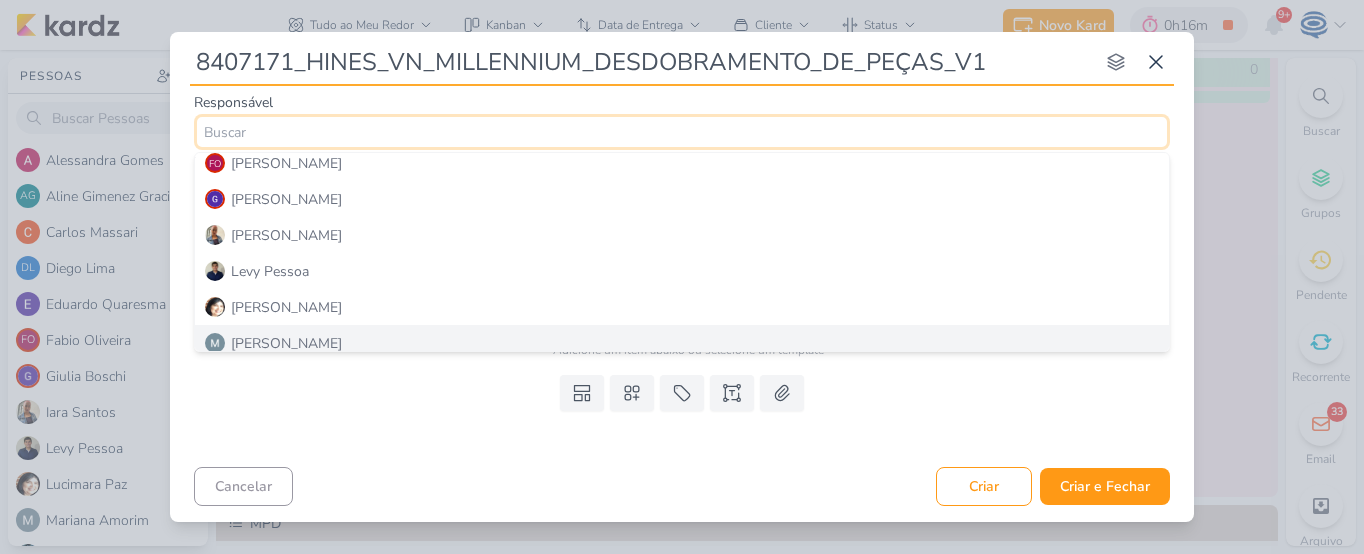 scroll, scrollTop: 223, scrollLeft: 0, axis: vertical 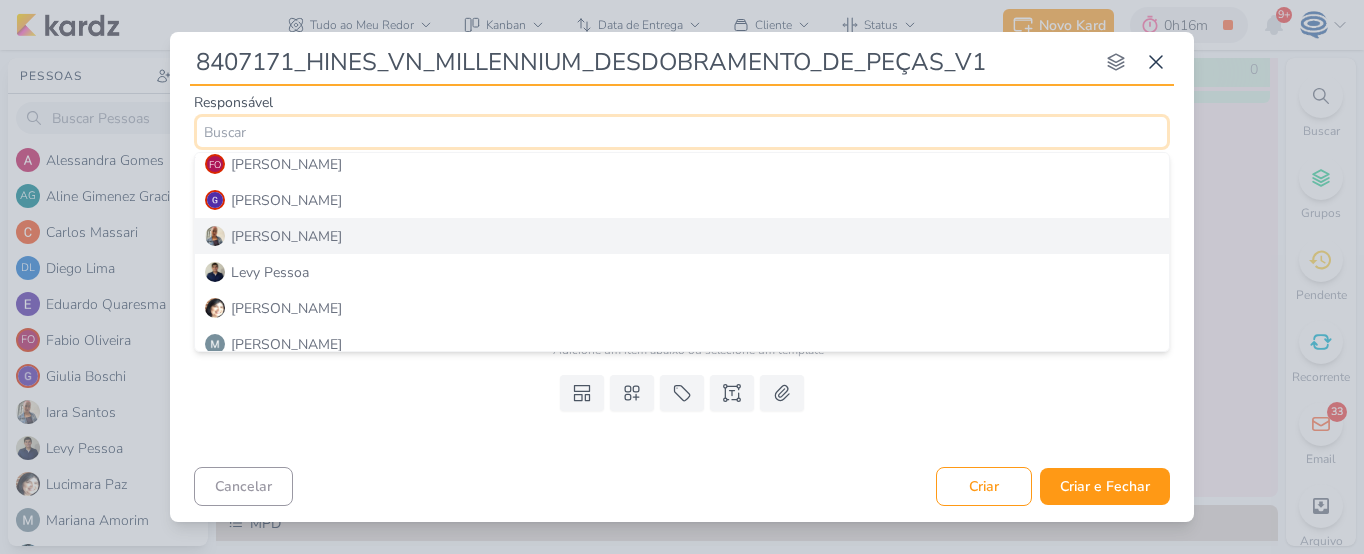 click on "[PERSON_NAME]" at bounding box center [682, 236] 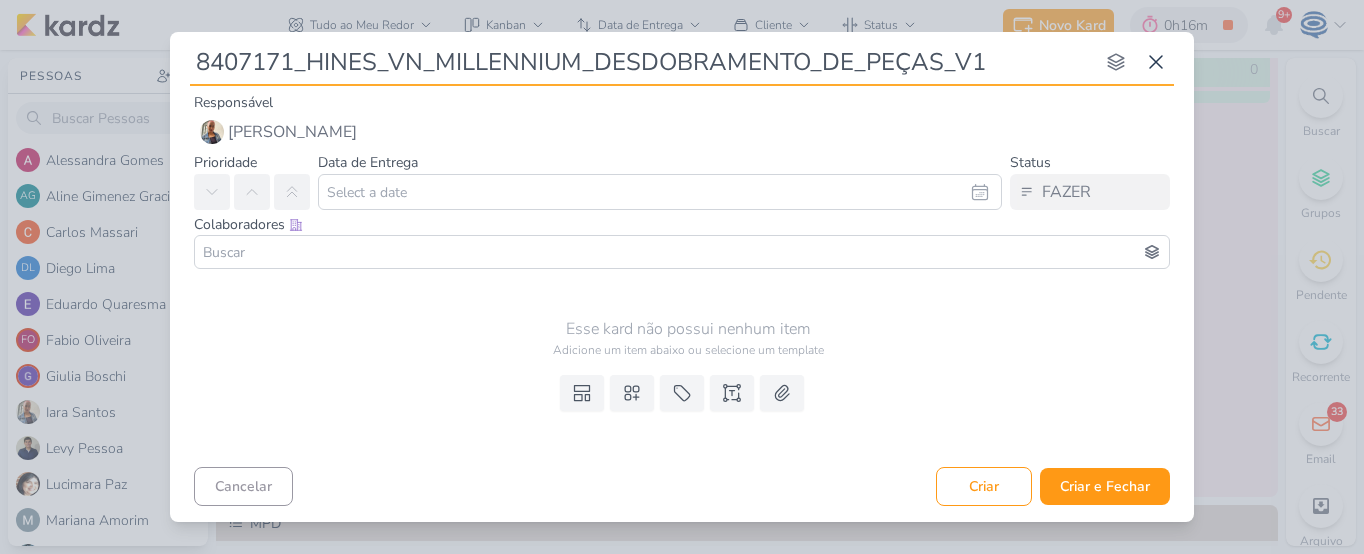 click at bounding box center (682, 252) 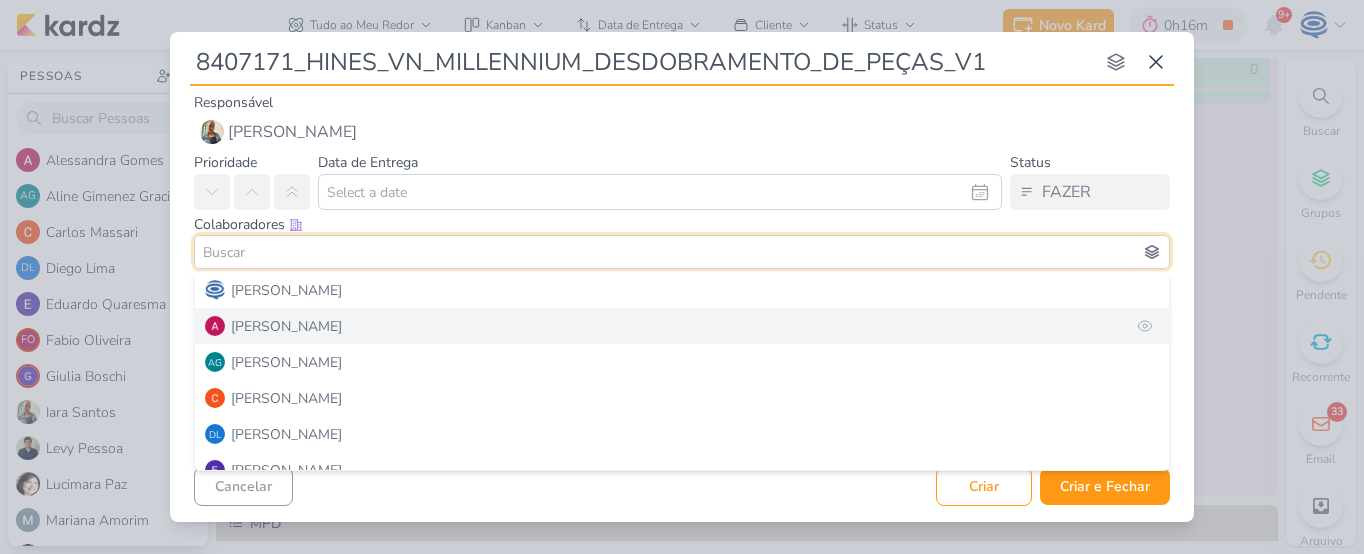 click on "[PERSON_NAME]" at bounding box center (286, 326) 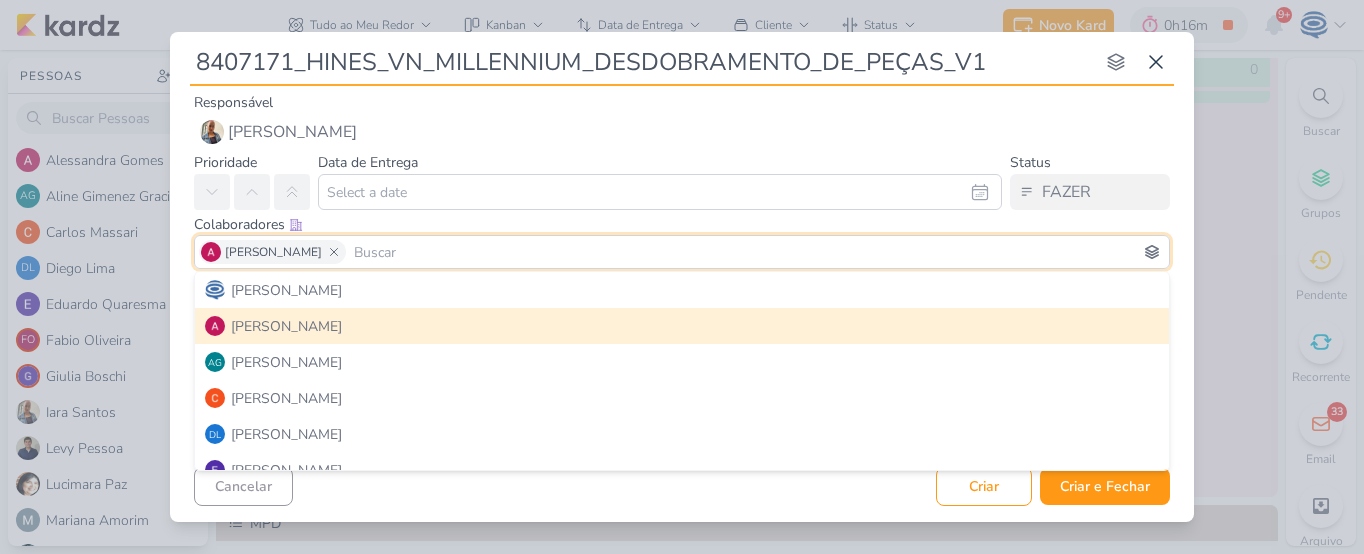 type 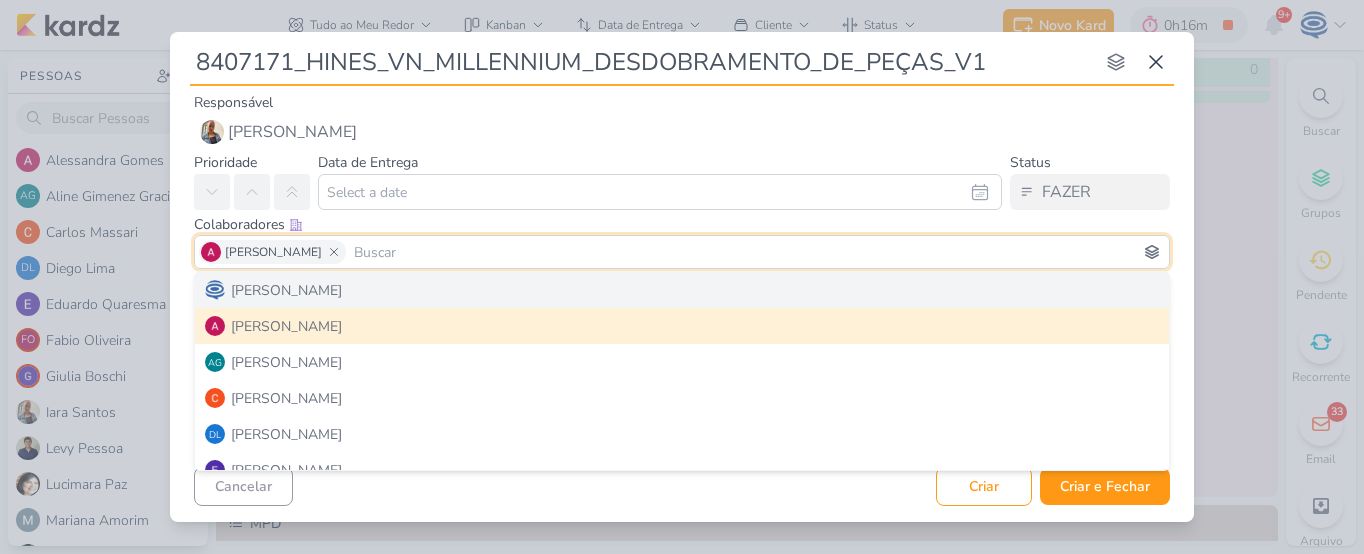 click on "Colaboradores
Este kard pode ser visível a usuários da sua organização
Este kard é privado à colaboradores imediatos" at bounding box center (682, 224) 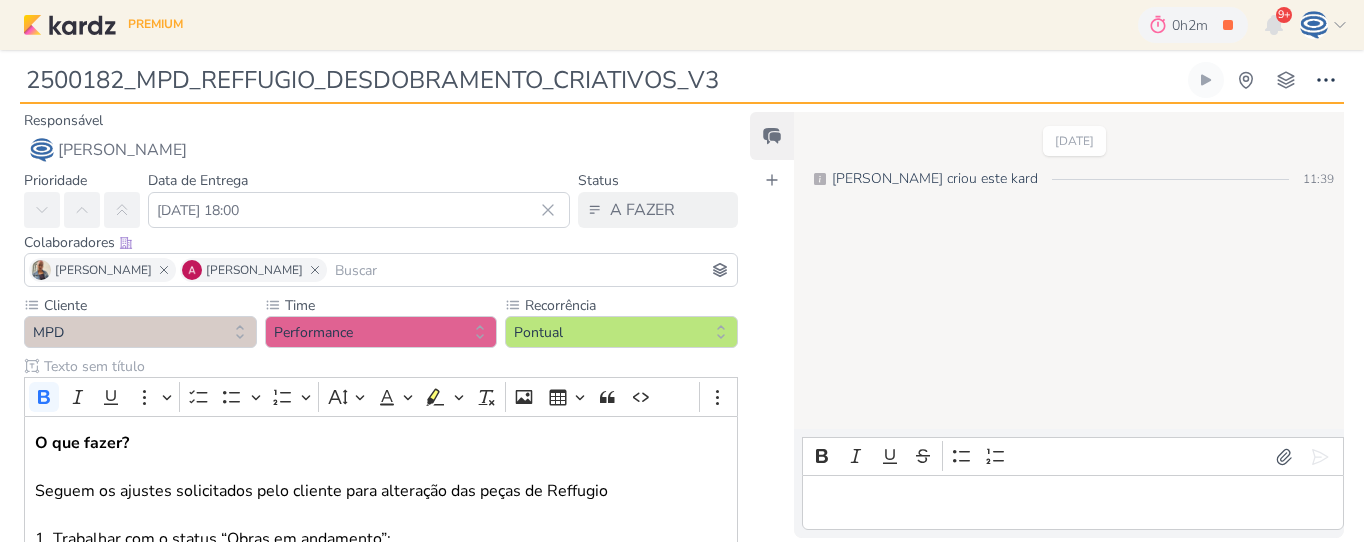 scroll, scrollTop: 0, scrollLeft: 0, axis: both 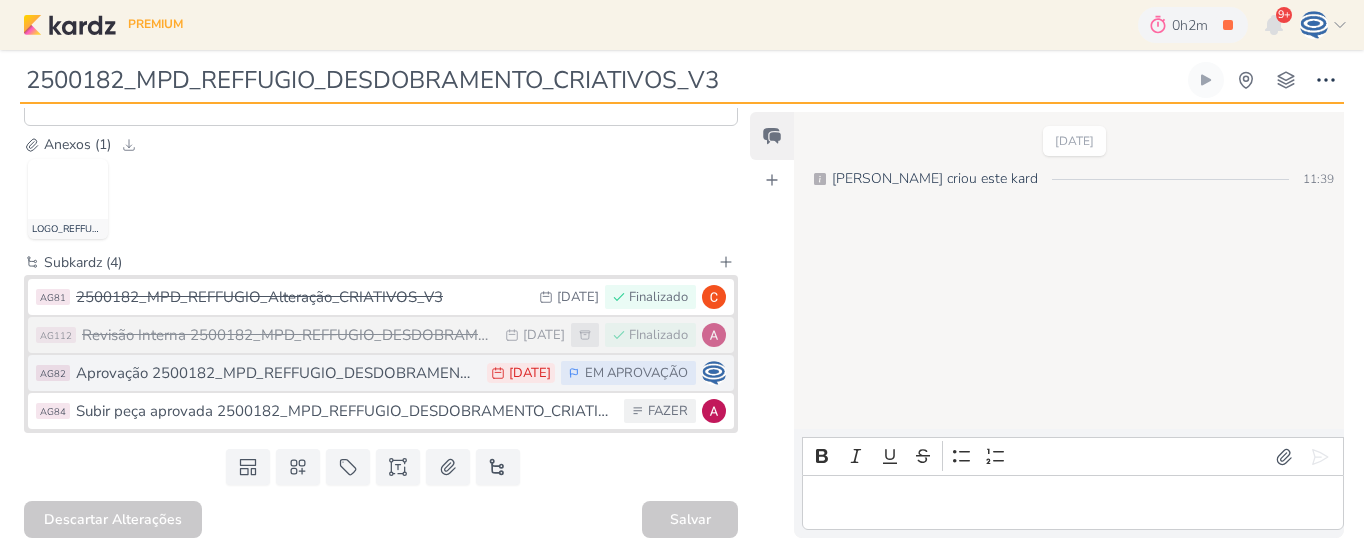 click on "Aprovação 2500182_MPD_REFFUGIO_DESDOBRAMENTO_CRIATIVOS_V3" at bounding box center (276, 373) 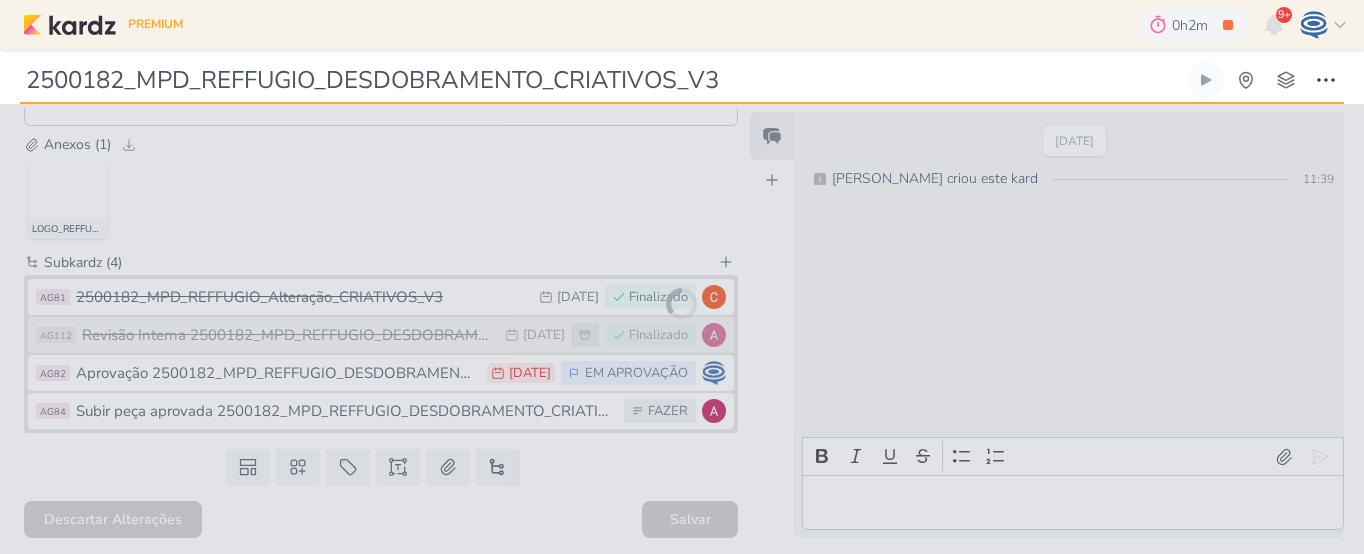 type on "Aprovação 2500182_MPD_REFFUGIO_DESDOBRAMENTO_CRIATIVOS_V3" 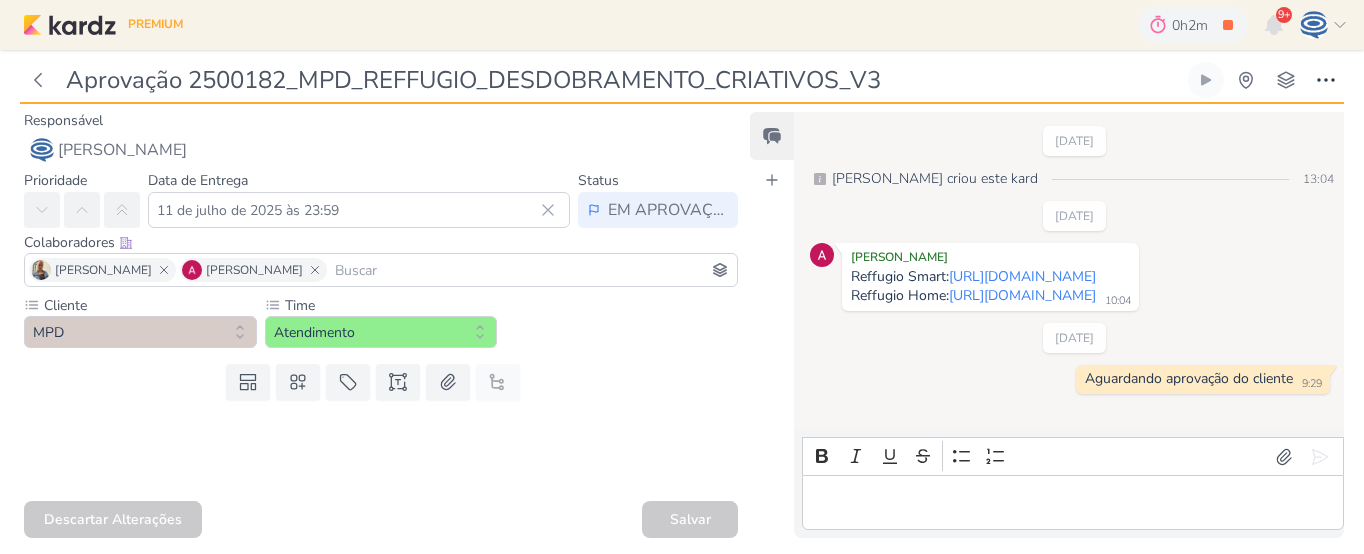 scroll, scrollTop: 0, scrollLeft: 0, axis: both 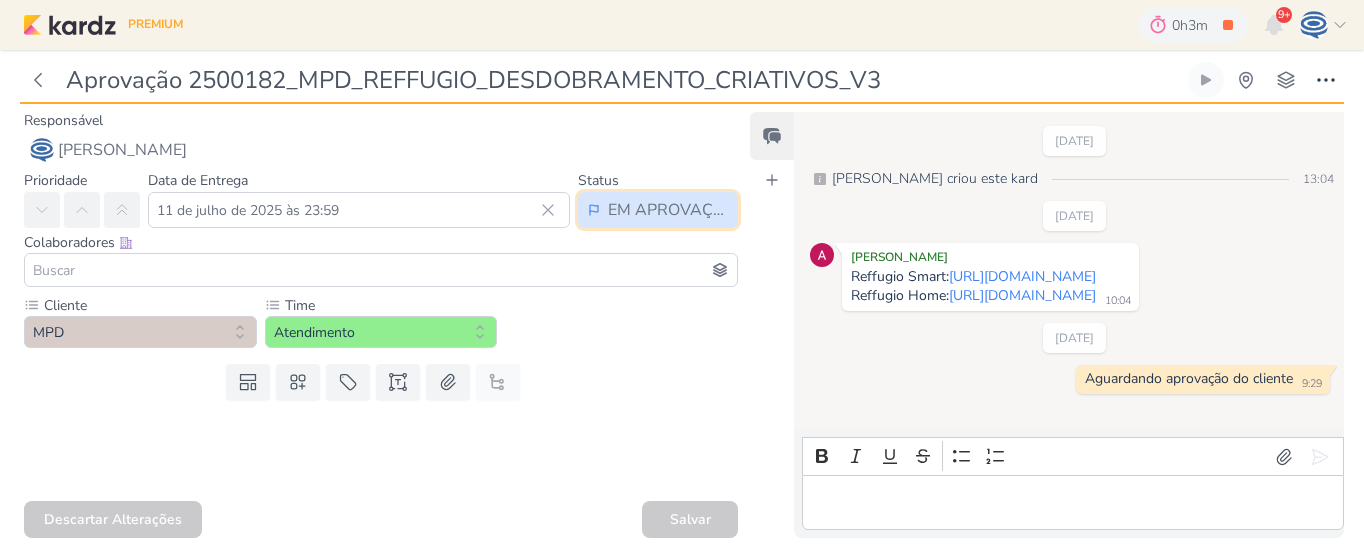 click on "EM APROVAÇÃO" at bounding box center [668, 210] 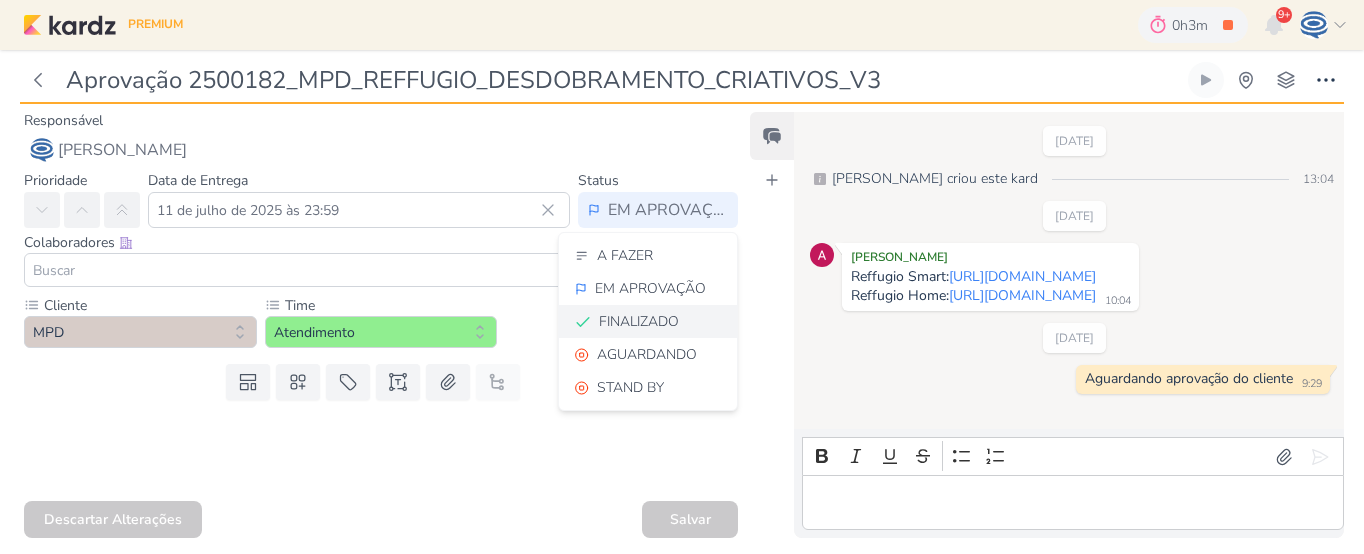 click on "FINALIZADO" at bounding box center (648, 321) 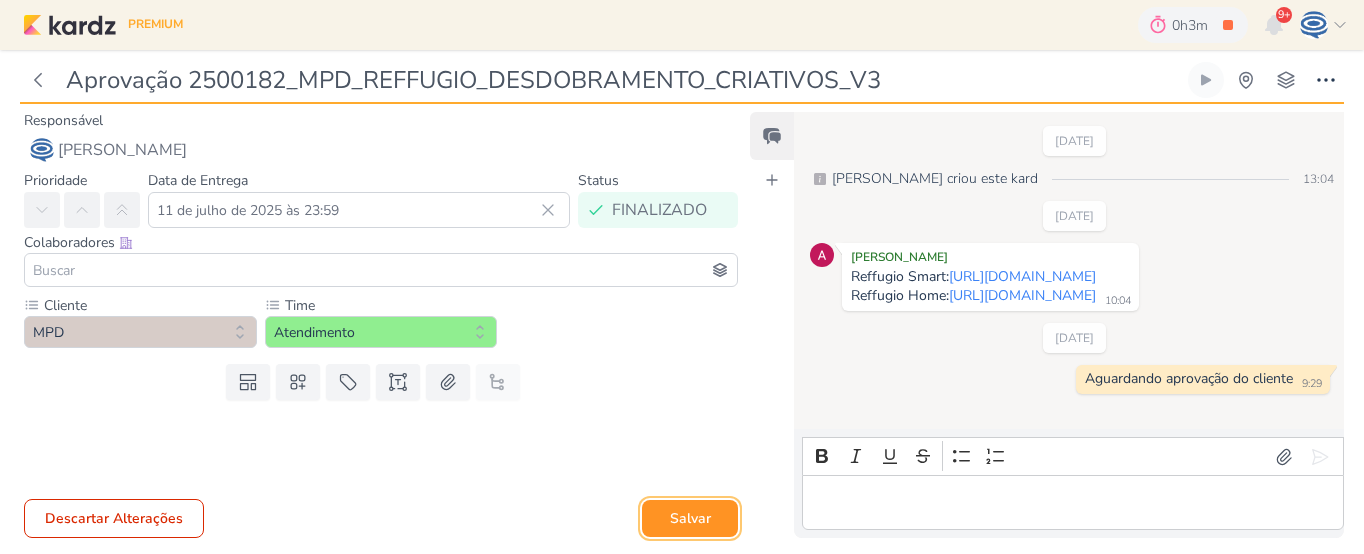 click on "Salvar" at bounding box center (690, 518) 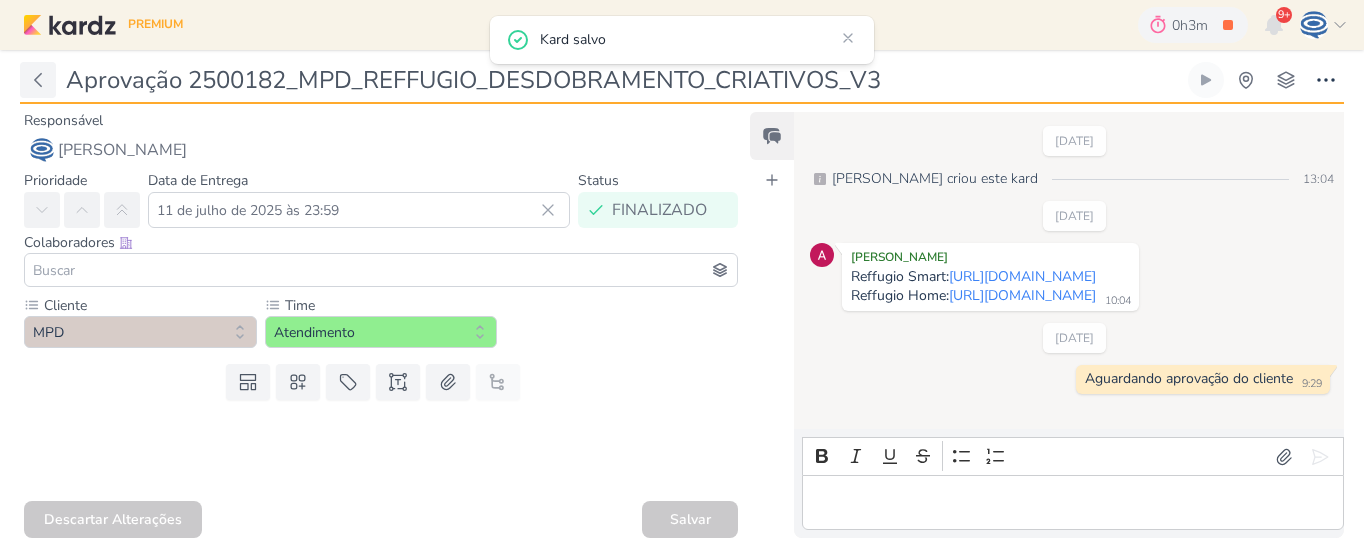 click 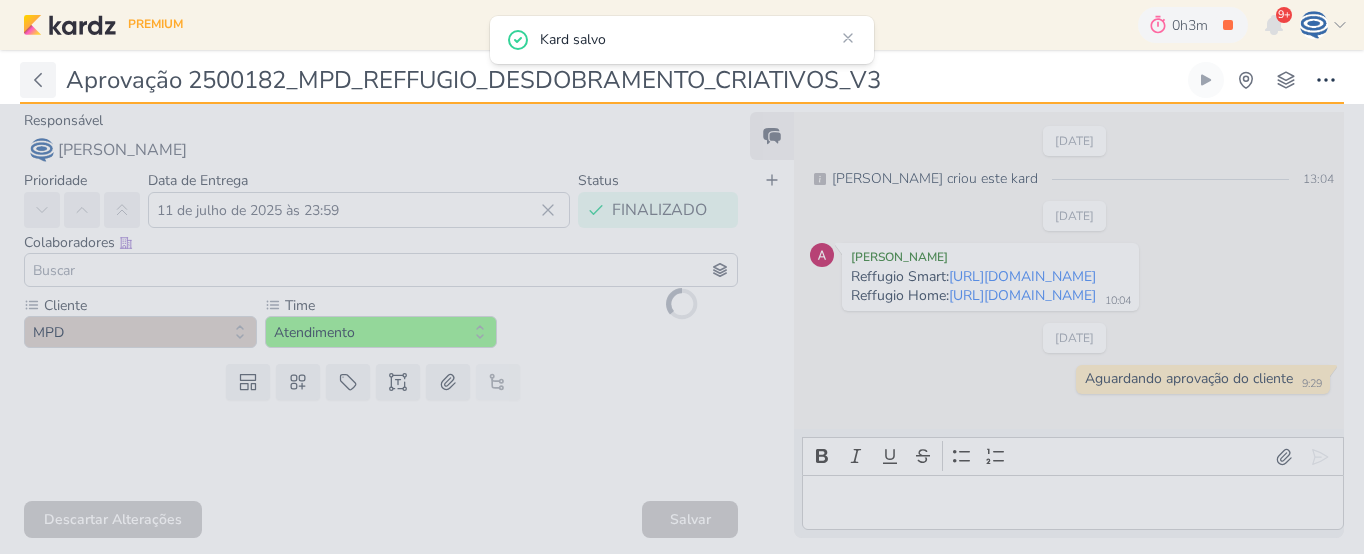 type on "2500182_MPD_REFFUGIO_DESDOBRAMENTO_CRIATIVOS_V3" 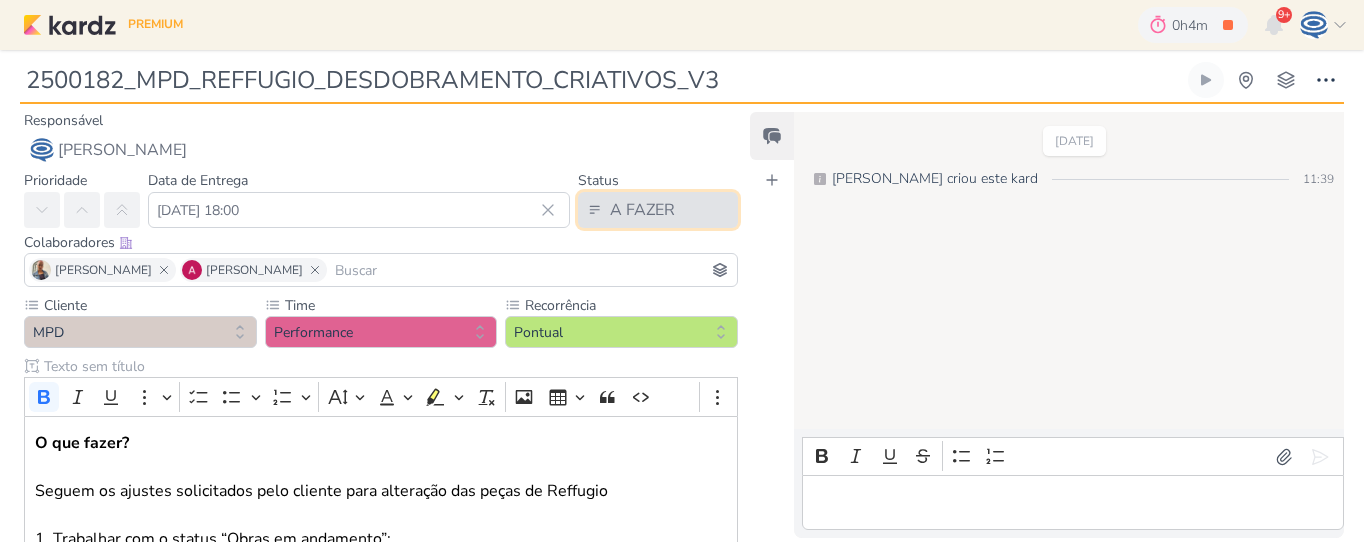 click on "A FAZER" at bounding box center [658, 210] 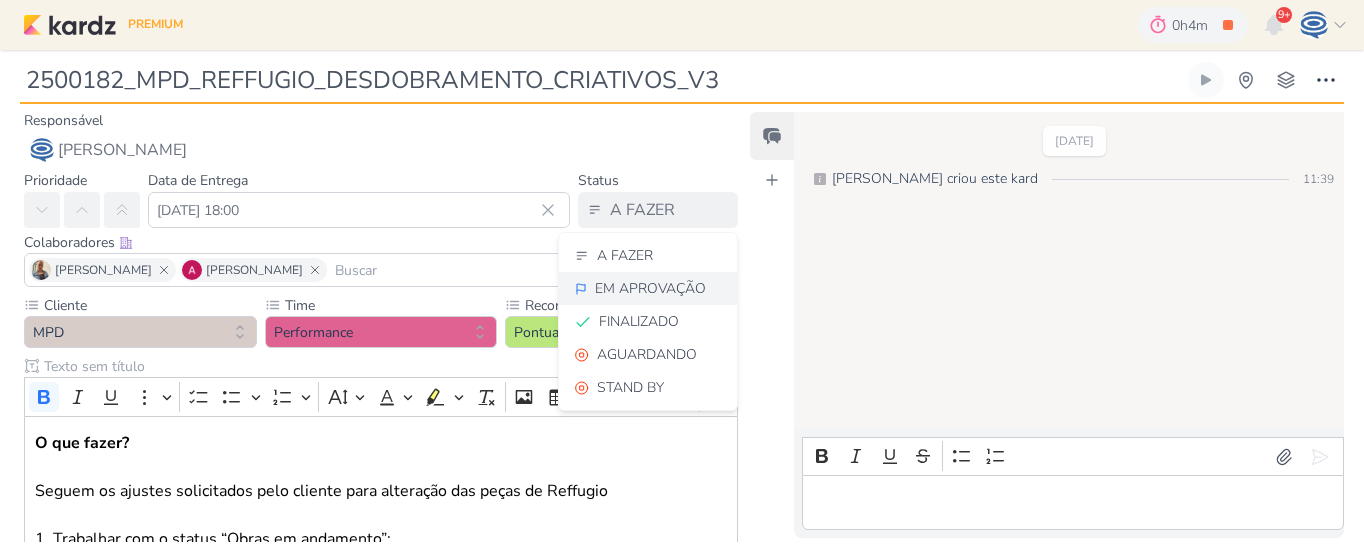 click on "EM APROVAÇÃO" at bounding box center (650, 288) 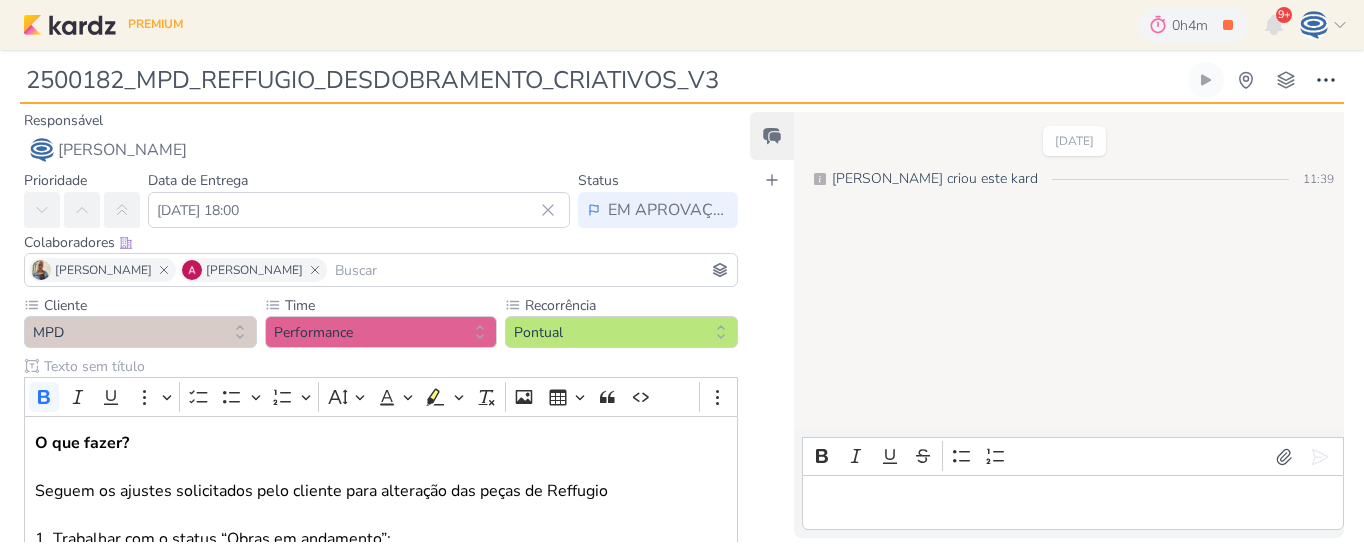 scroll, scrollTop: 682, scrollLeft: 0, axis: vertical 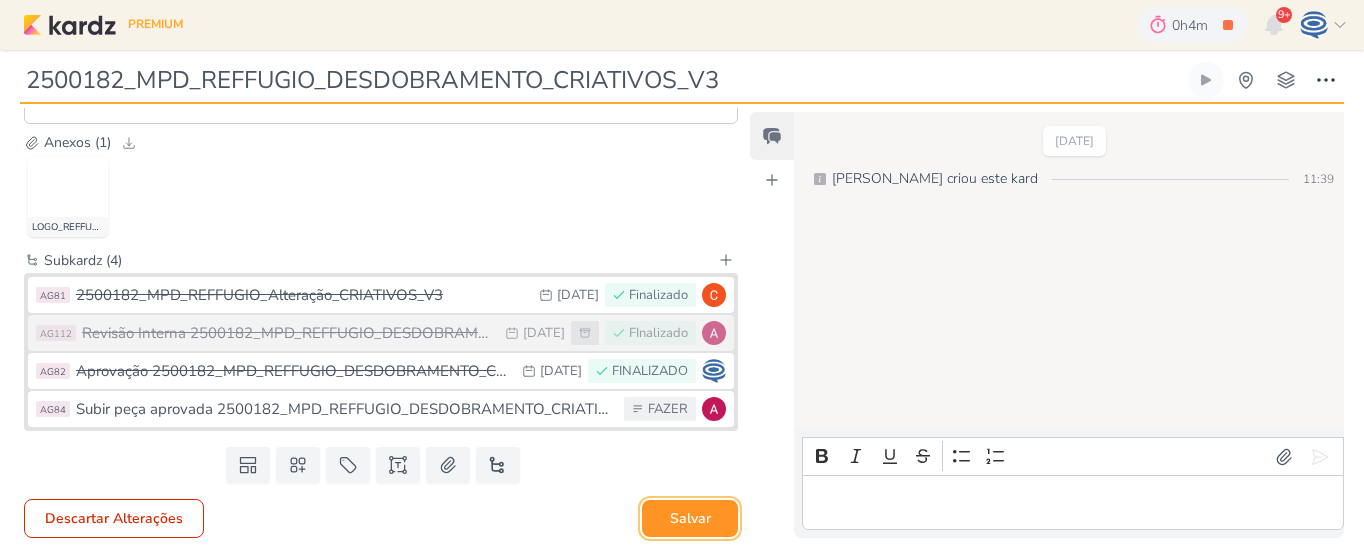 click on "Salvar" at bounding box center (690, 518) 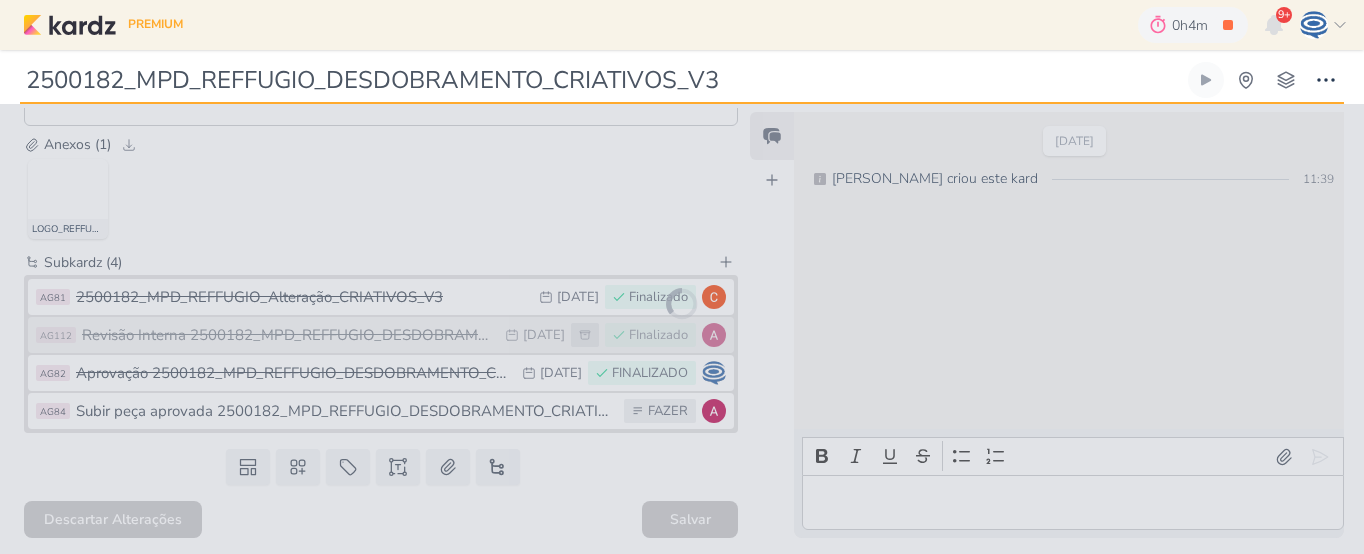 scroll, scrollTop: 680, scrollLeft: 0, axis: vertical 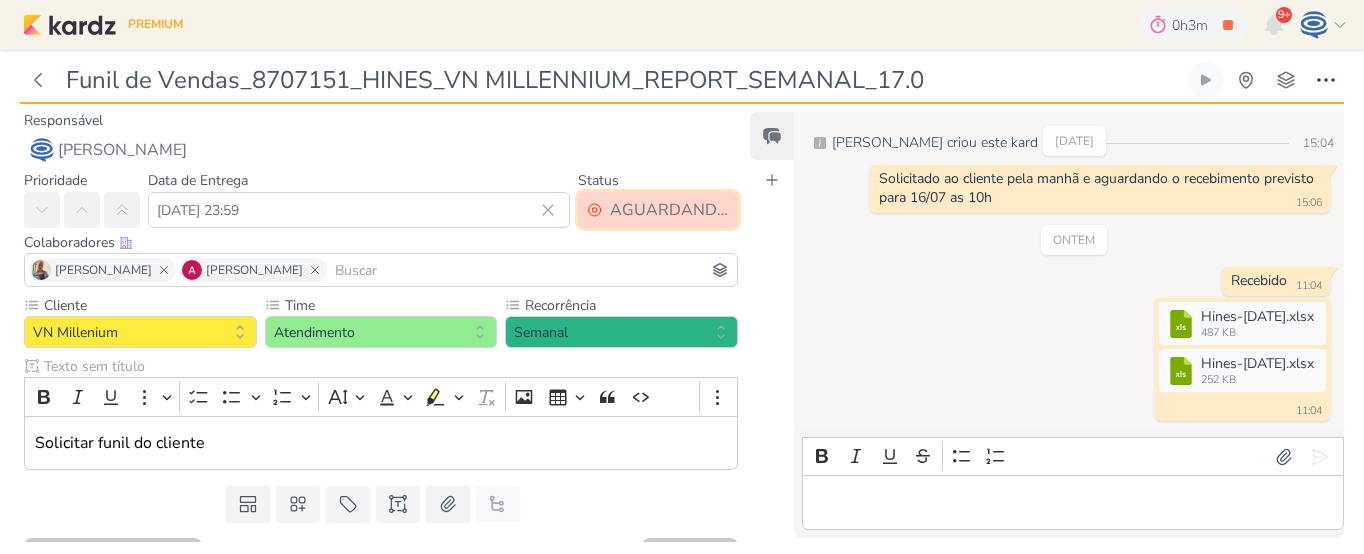 click on "AGUARDANDO" at bounding box center [669, 210] 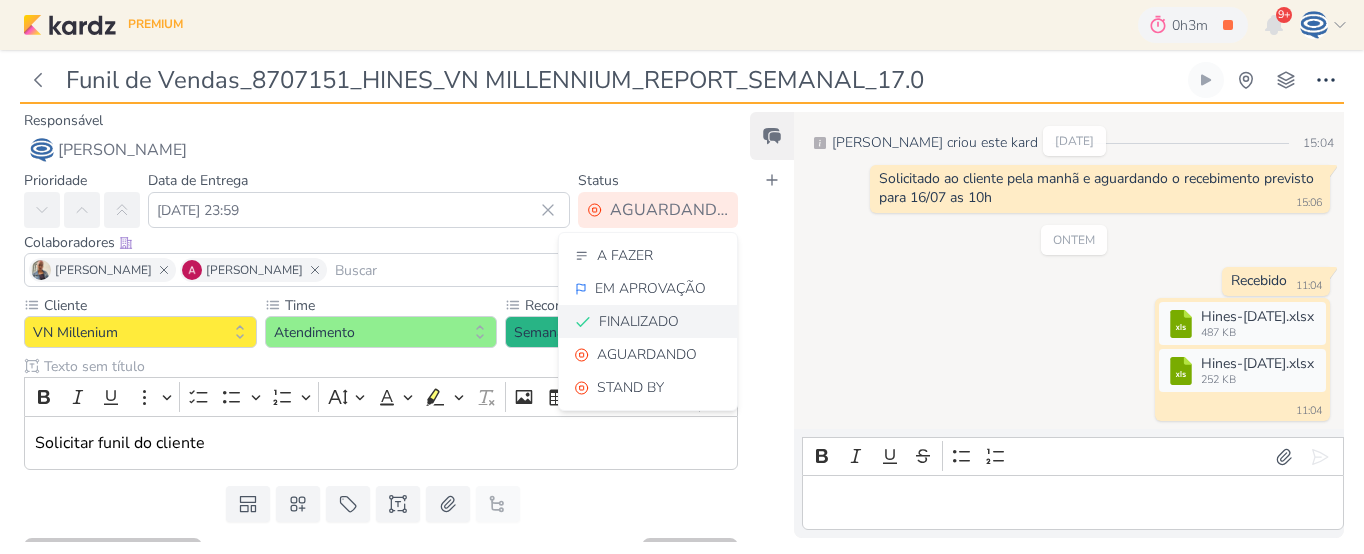 click on "FINALIZADO" at bounding box center [639, 321] 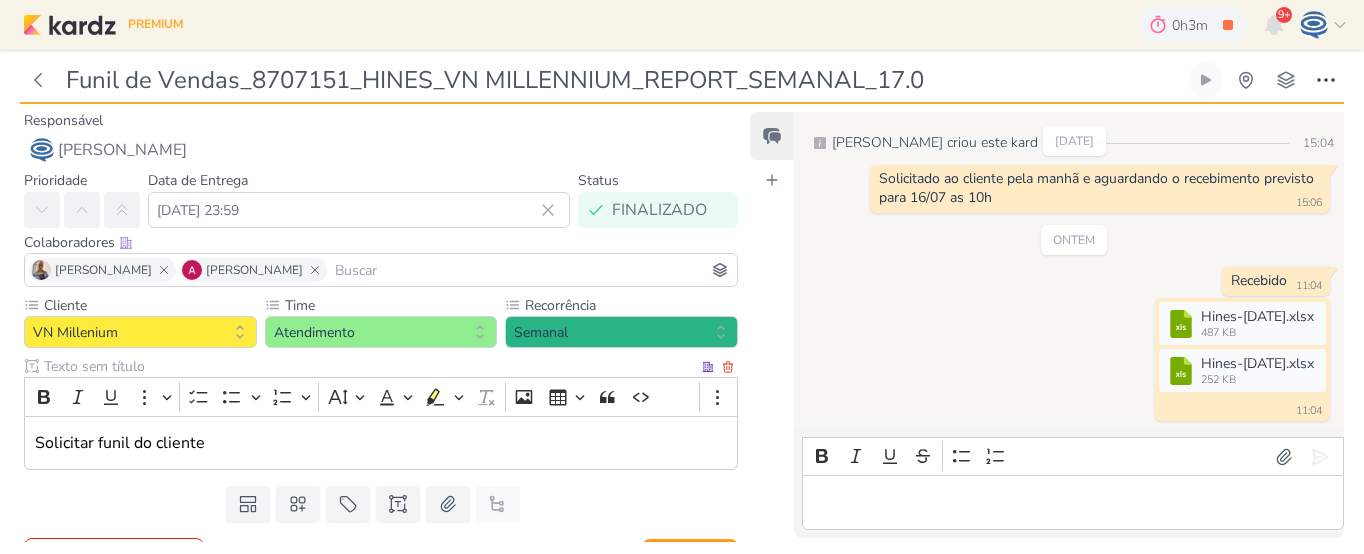 scroll, scrollTop: 39, scrollLeft: 0, axis: vertical 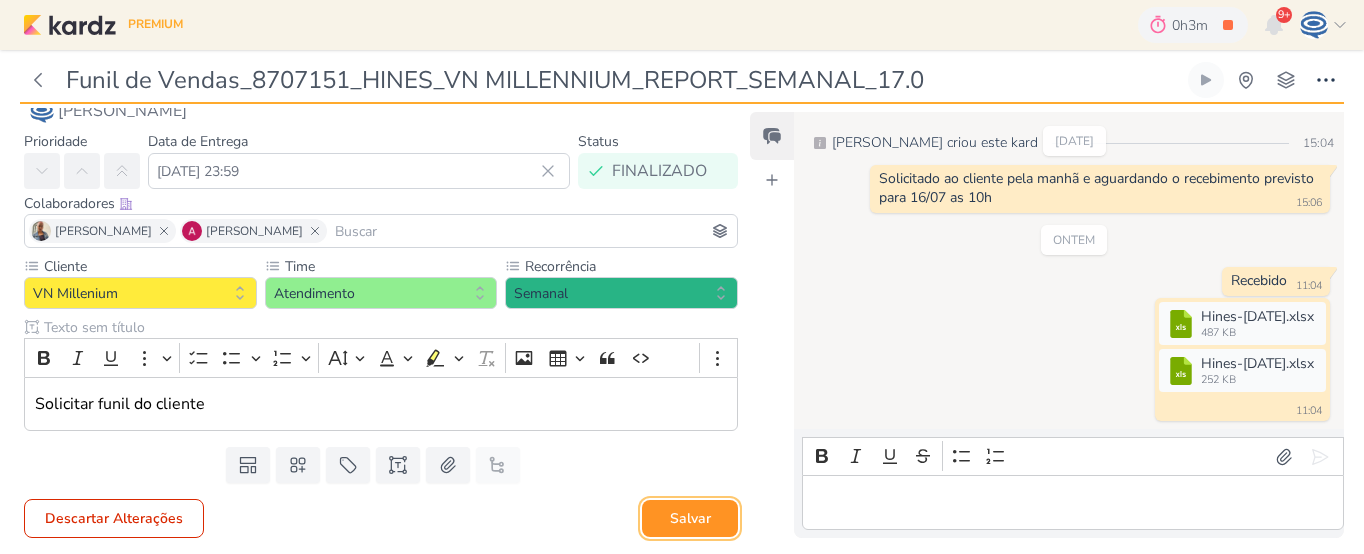click on "Salvar" at bounding box center (690, 518) 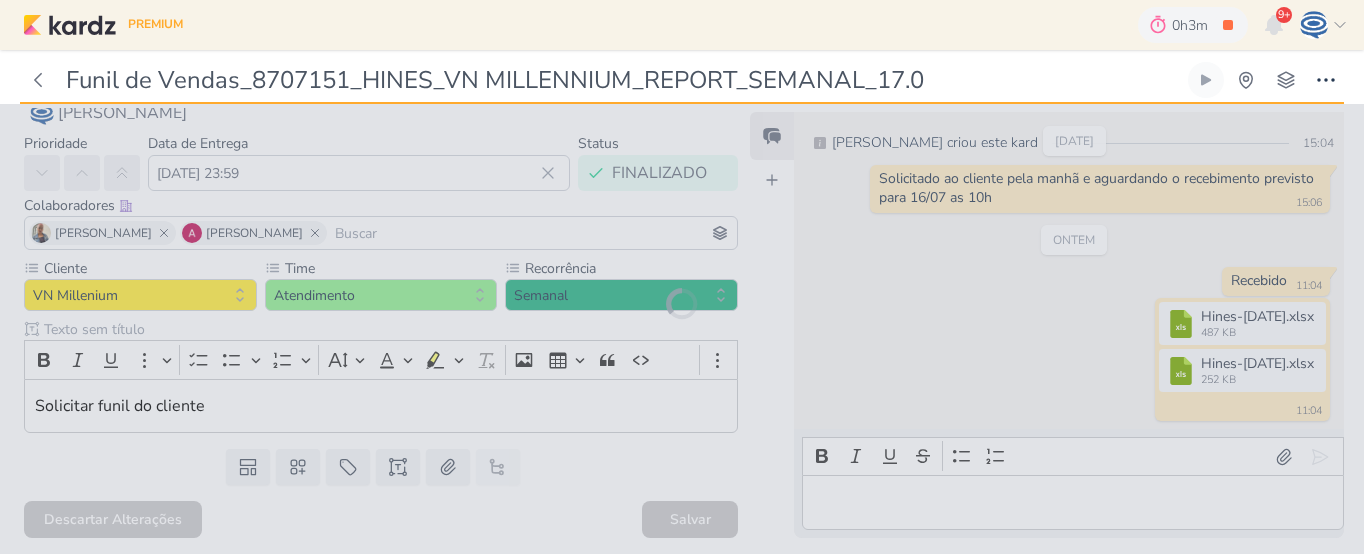 scroll, scrollTop: 37, scrollLeft: 0, axis: vertical 